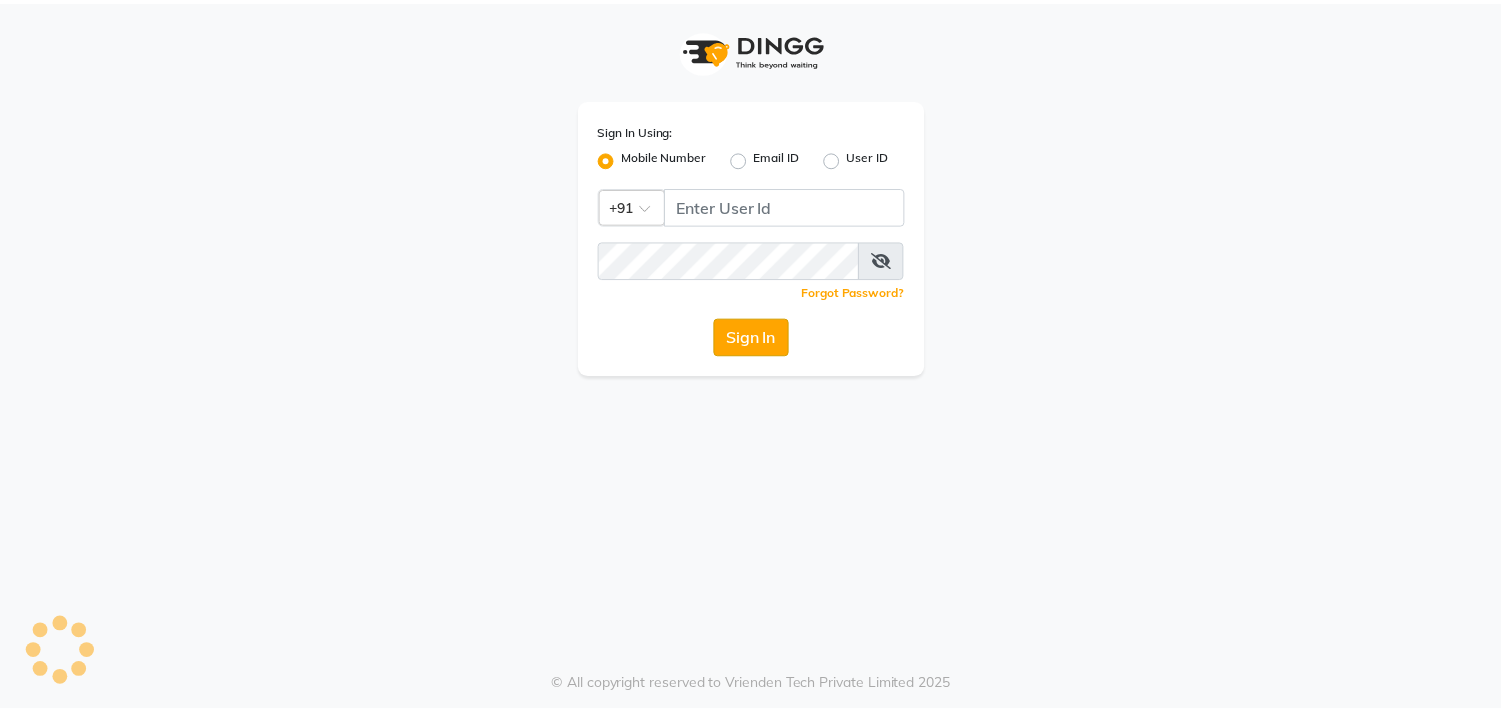 scroll, scrollTop: 0, scrollLeft: 0, axis: both 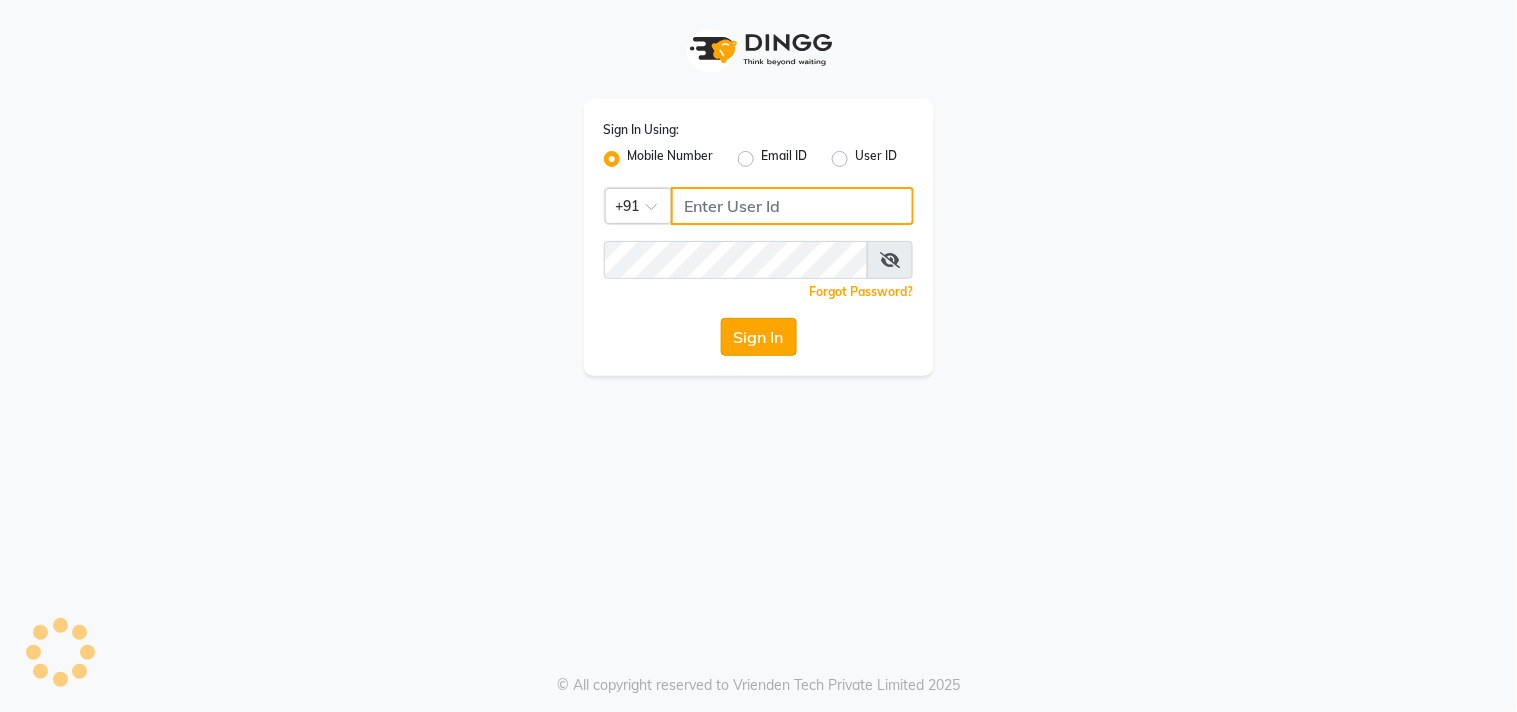 type on "[PHONE]" 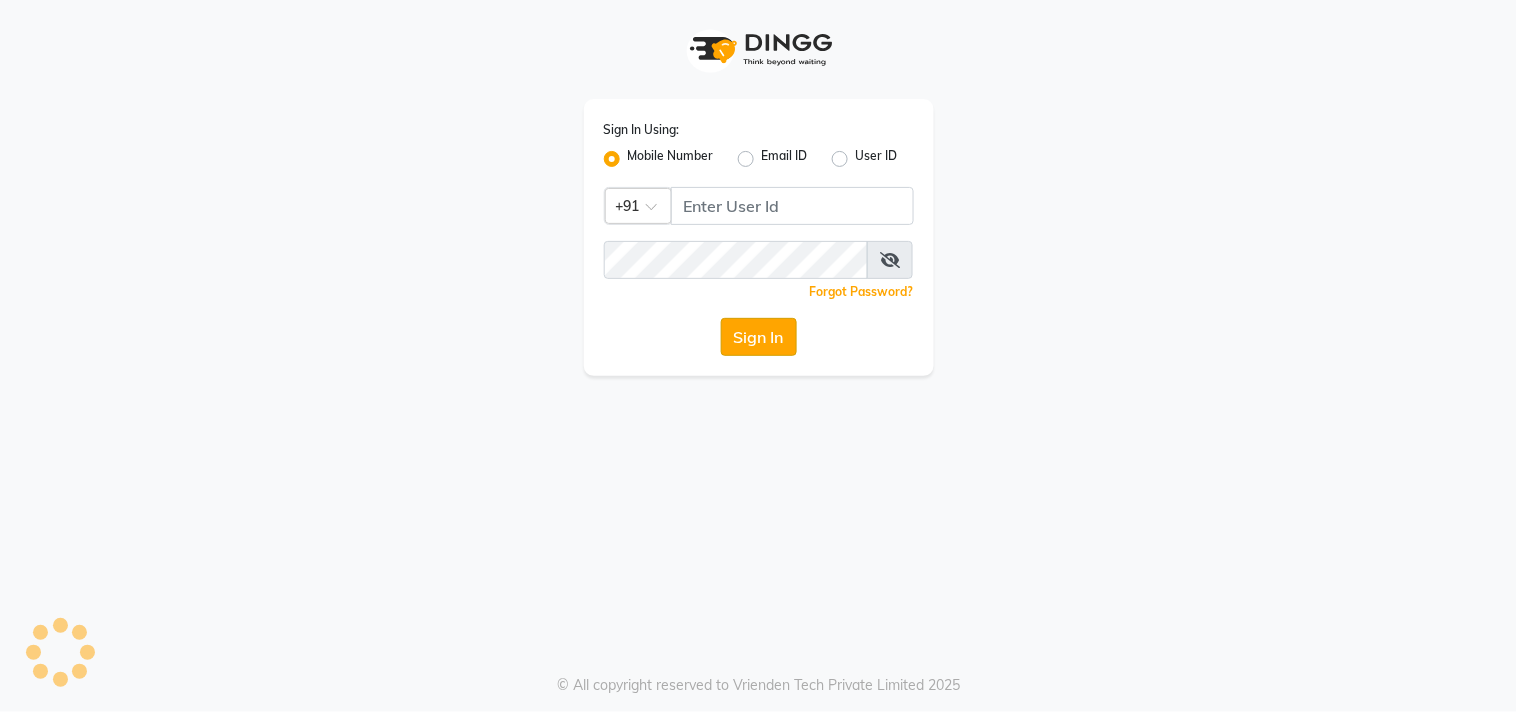 click on "Sign In" 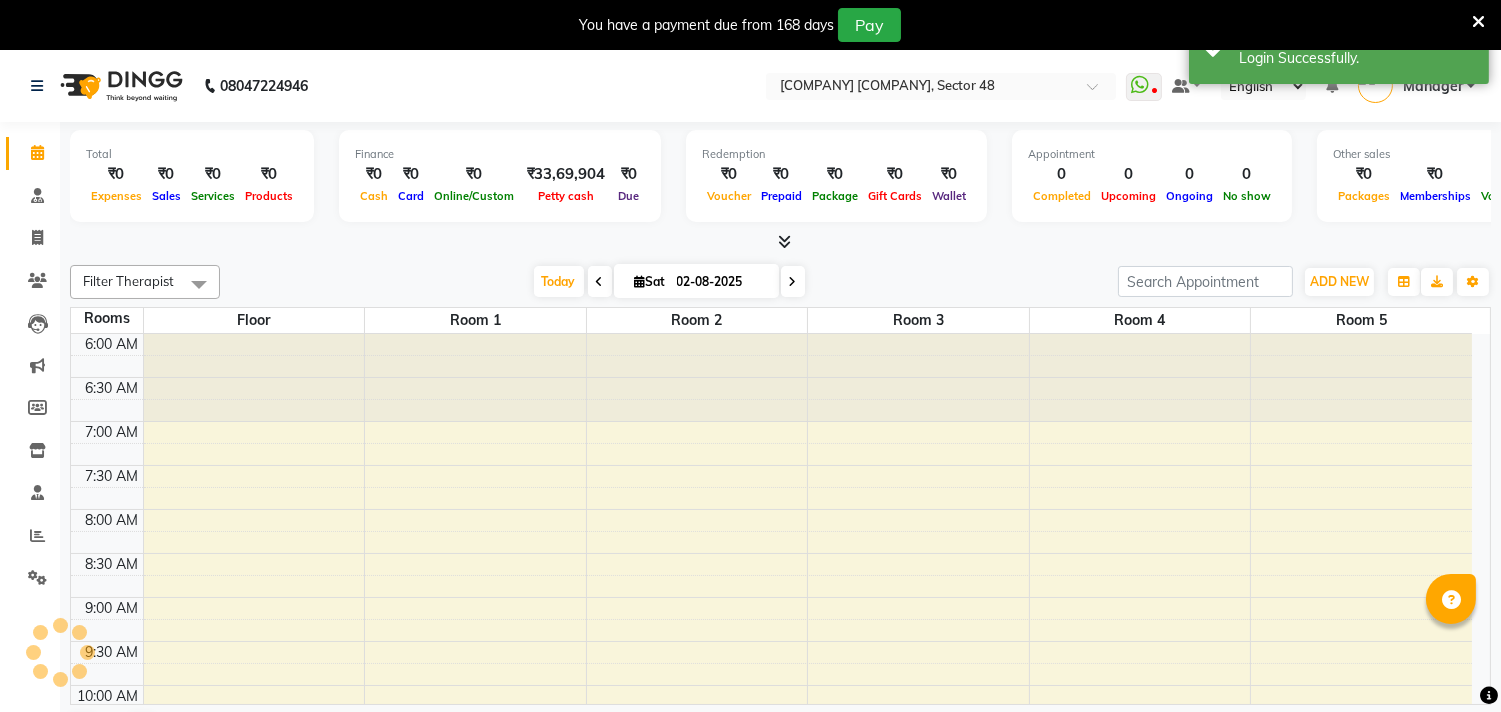 scroll, scrollTop: 531, scrollLeft: 0, axis: vertical 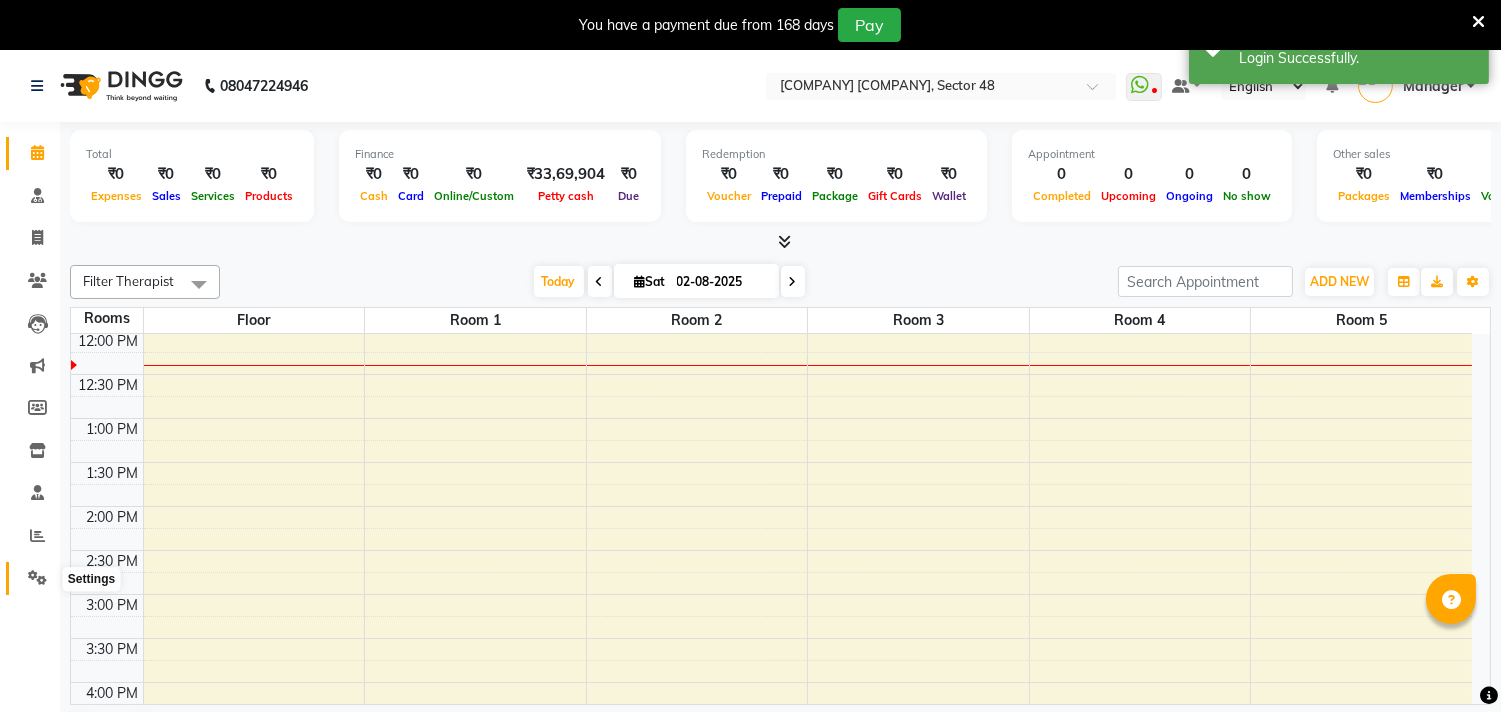 click 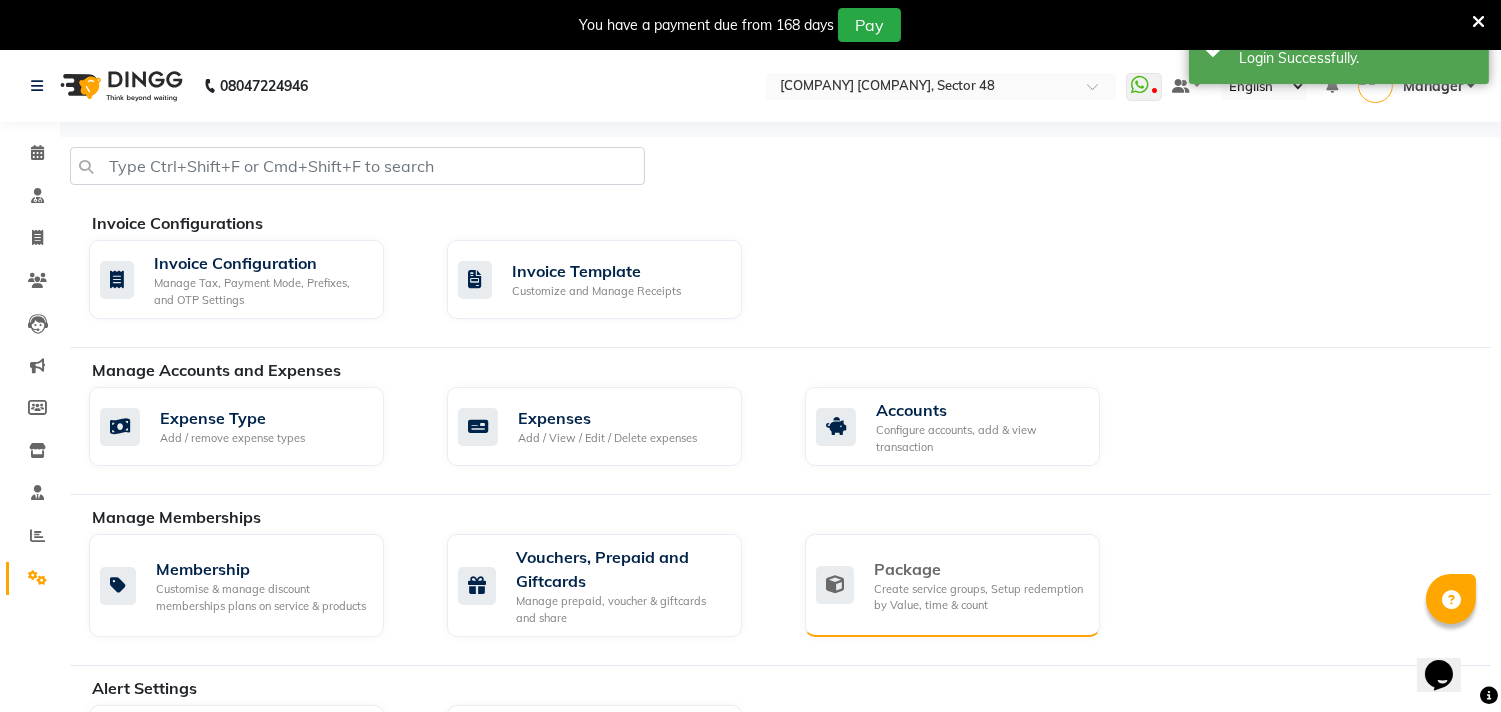 scroll, scrollTop: 0, scrollLeft: 0, axis: both 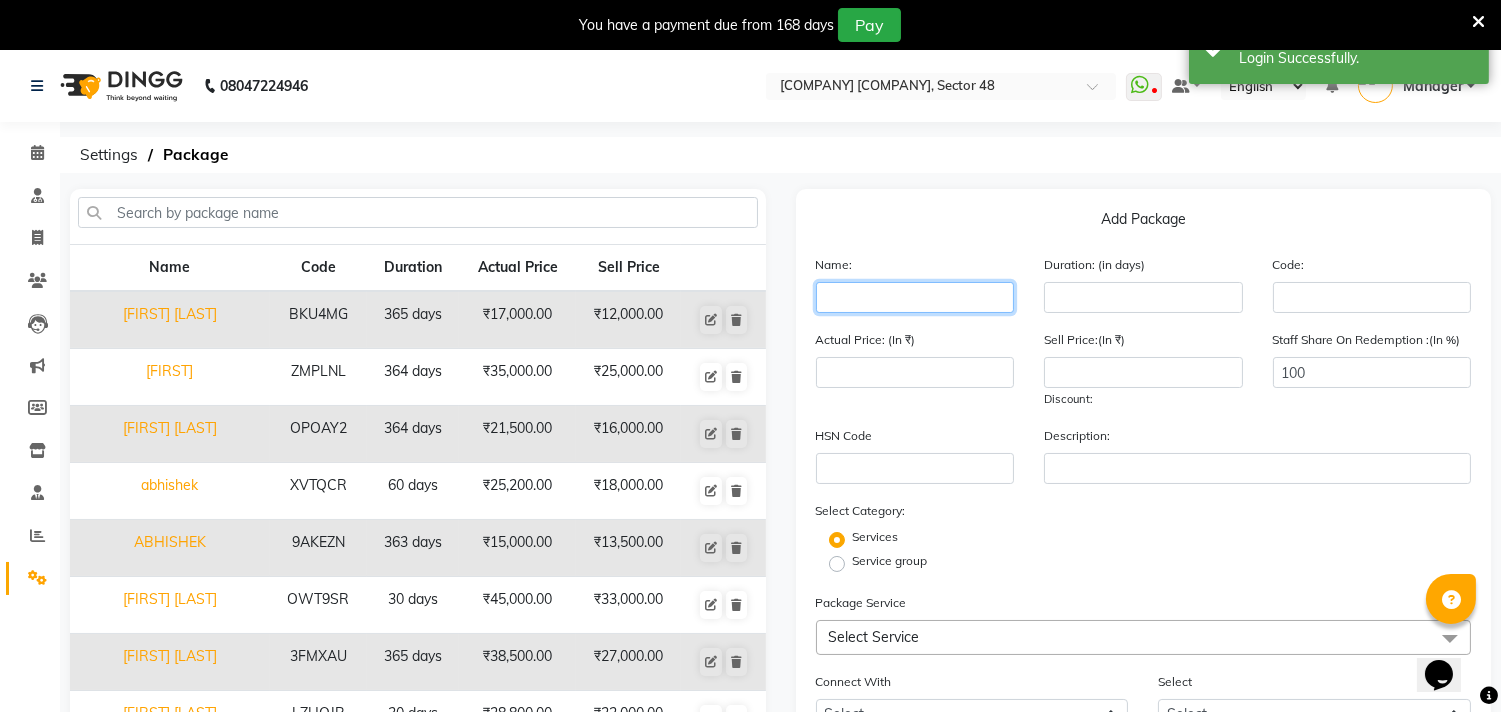click 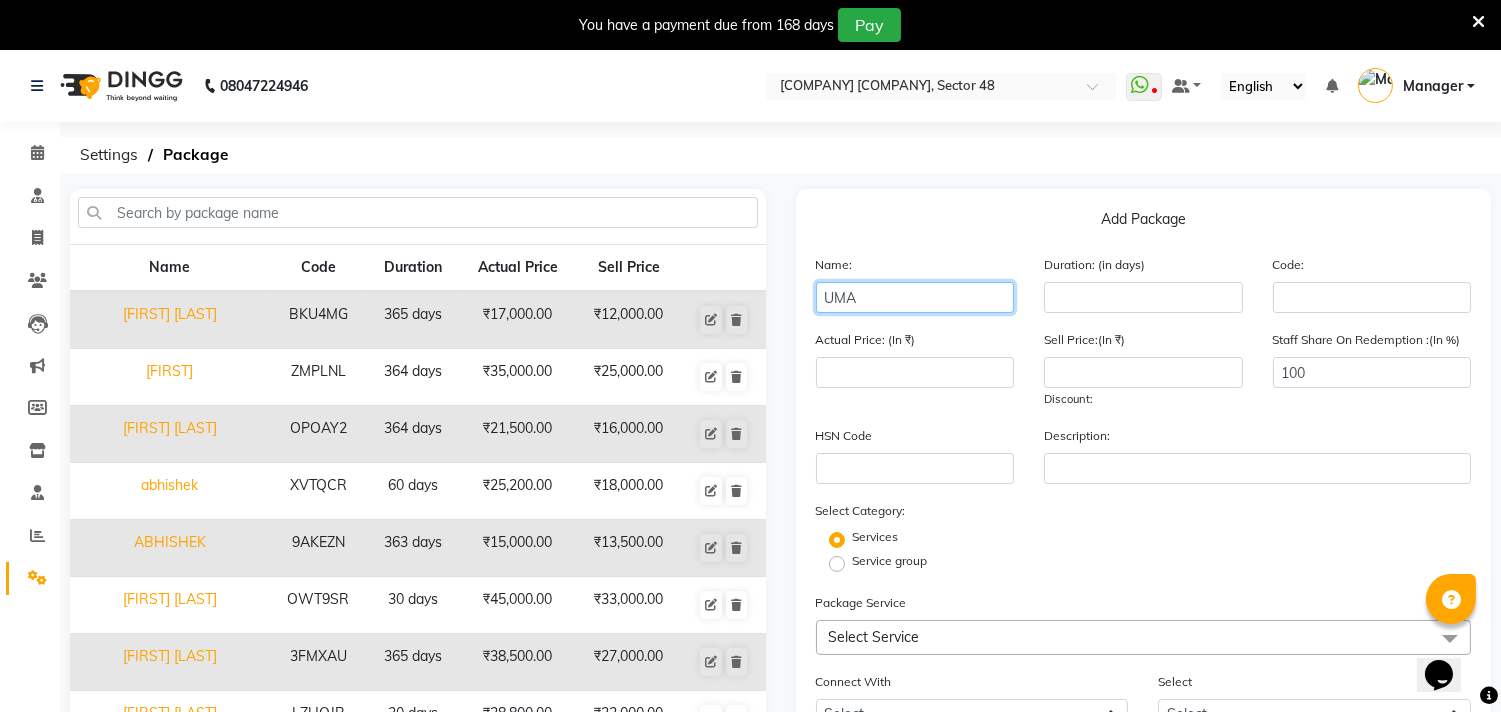 type on "UMA" 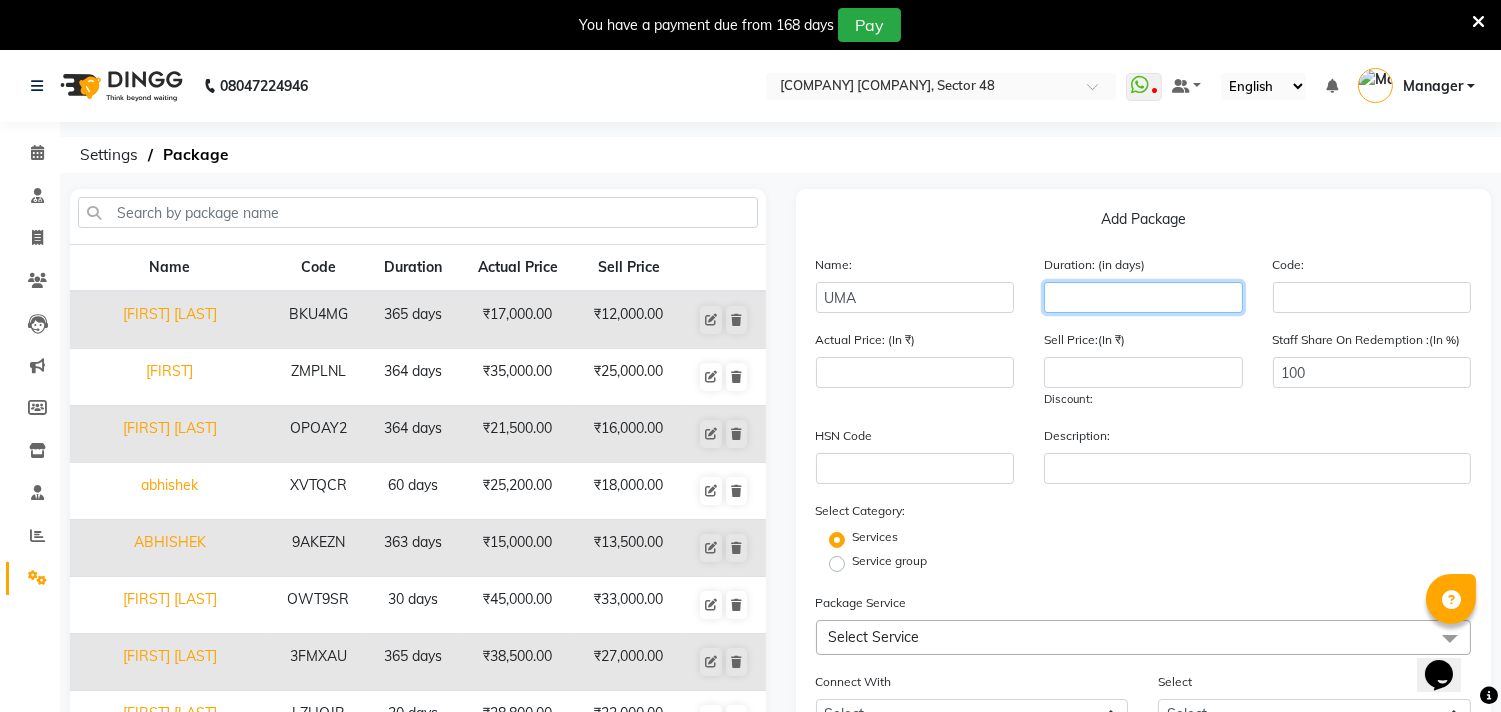 click 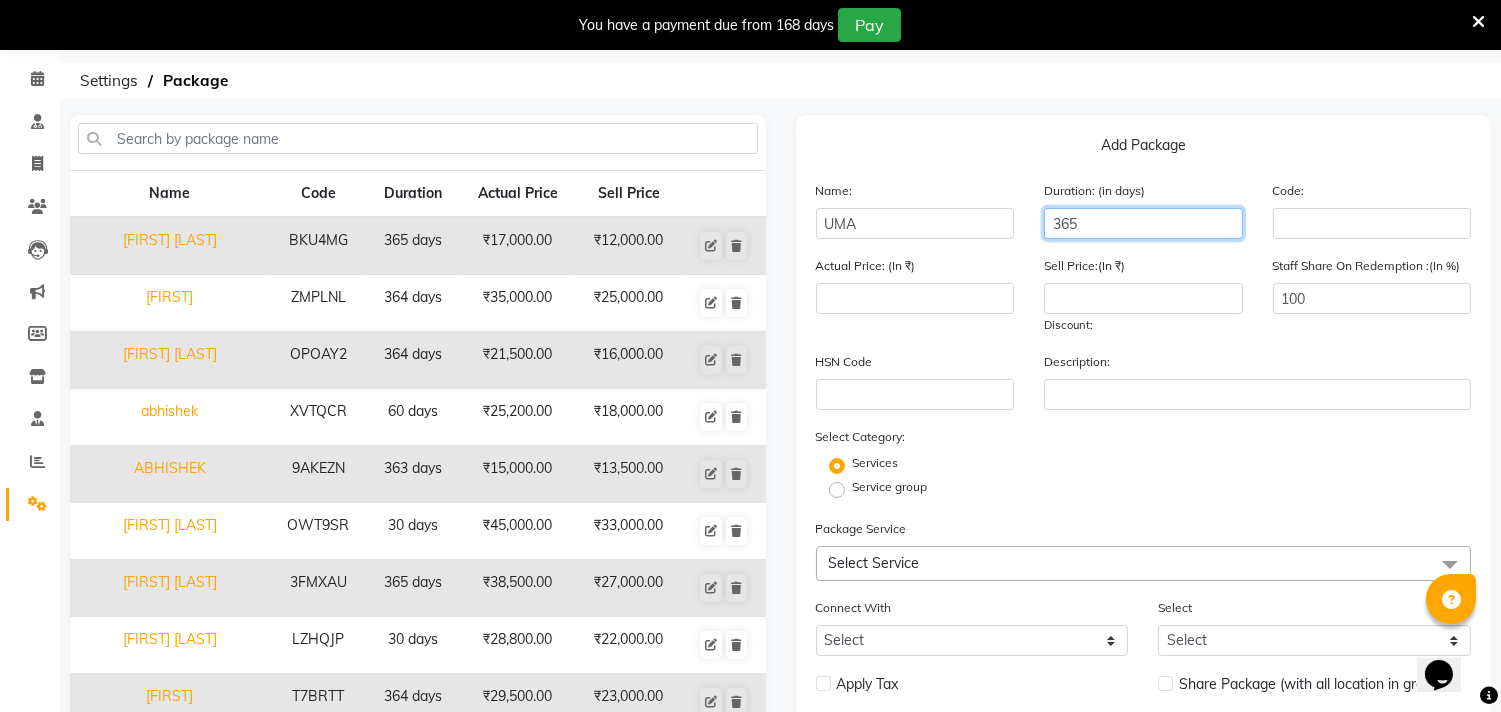 scroll, scrollTop: 111, scrollLeft: 0, axis: vertical 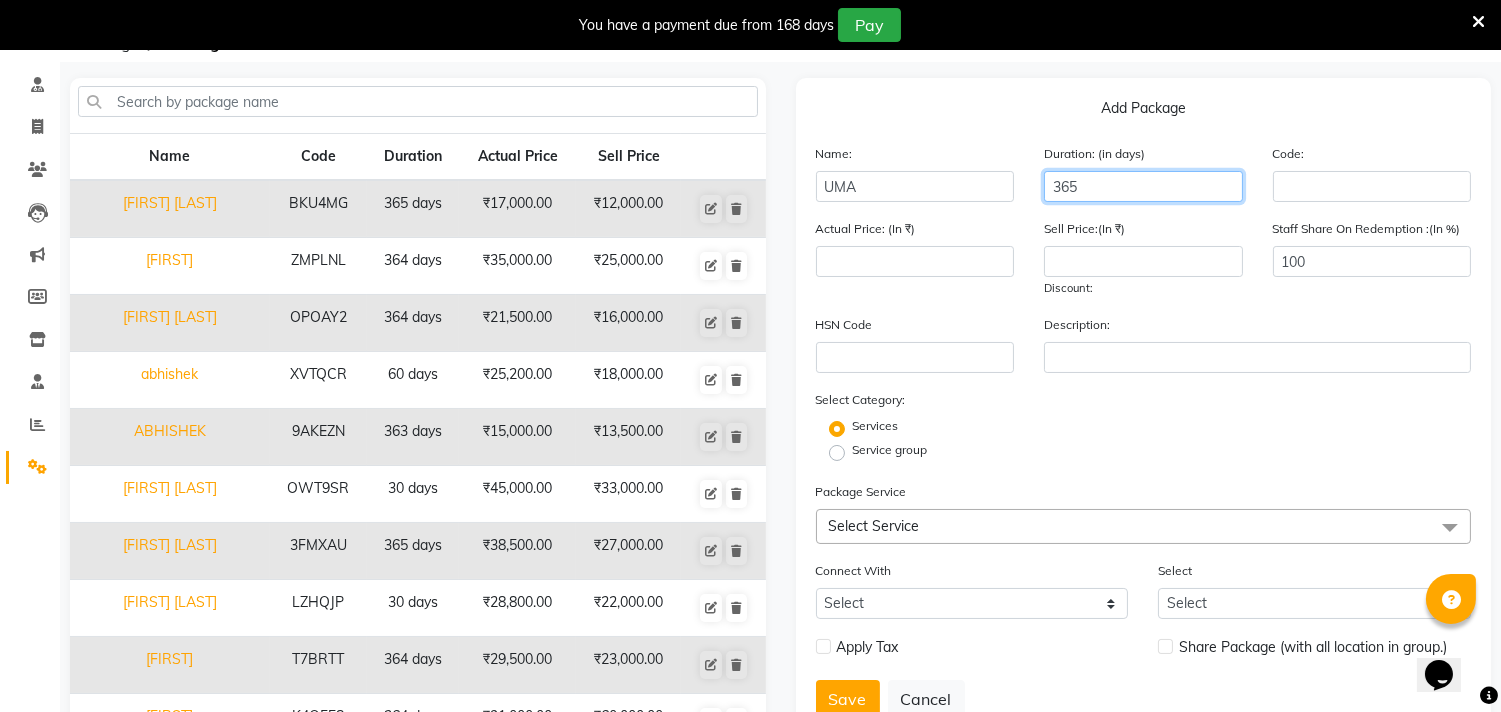 type on "365" 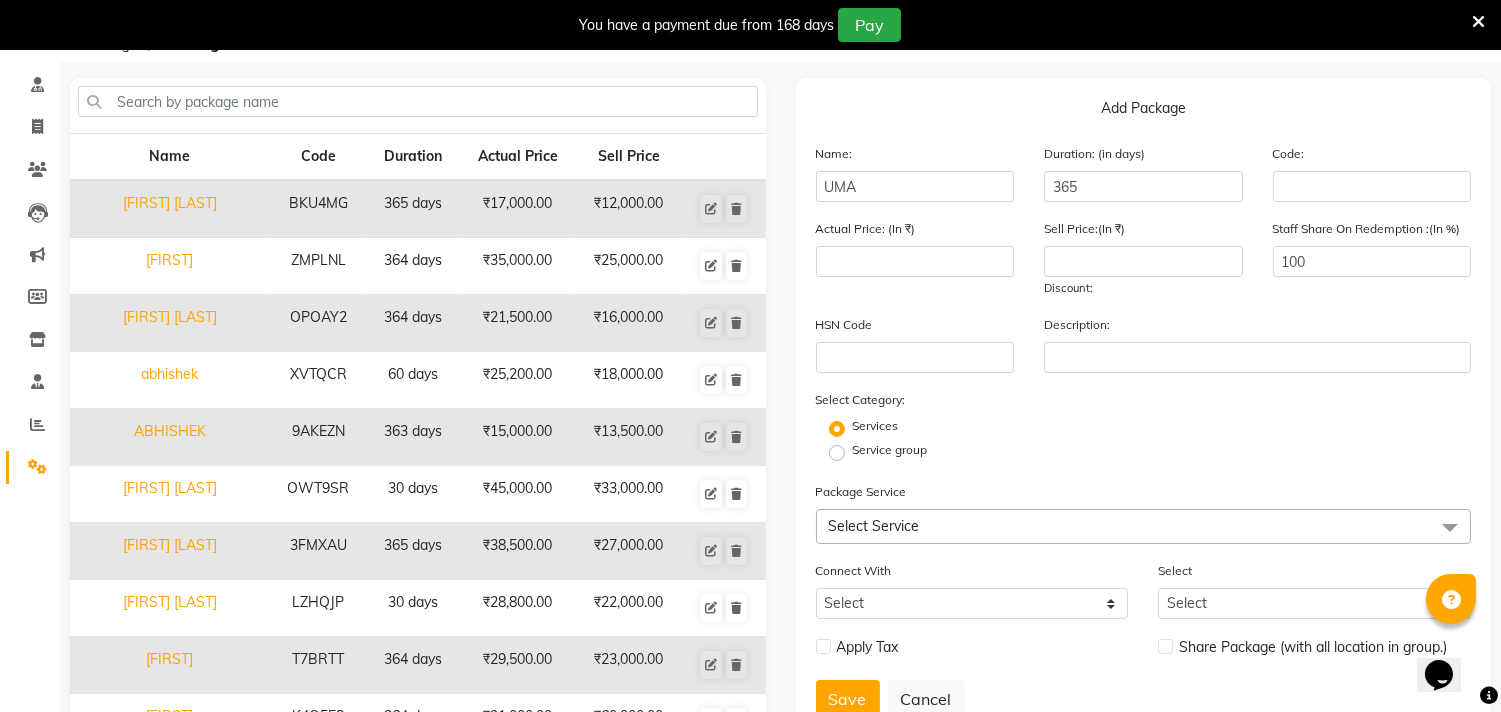 click on "Select Service" 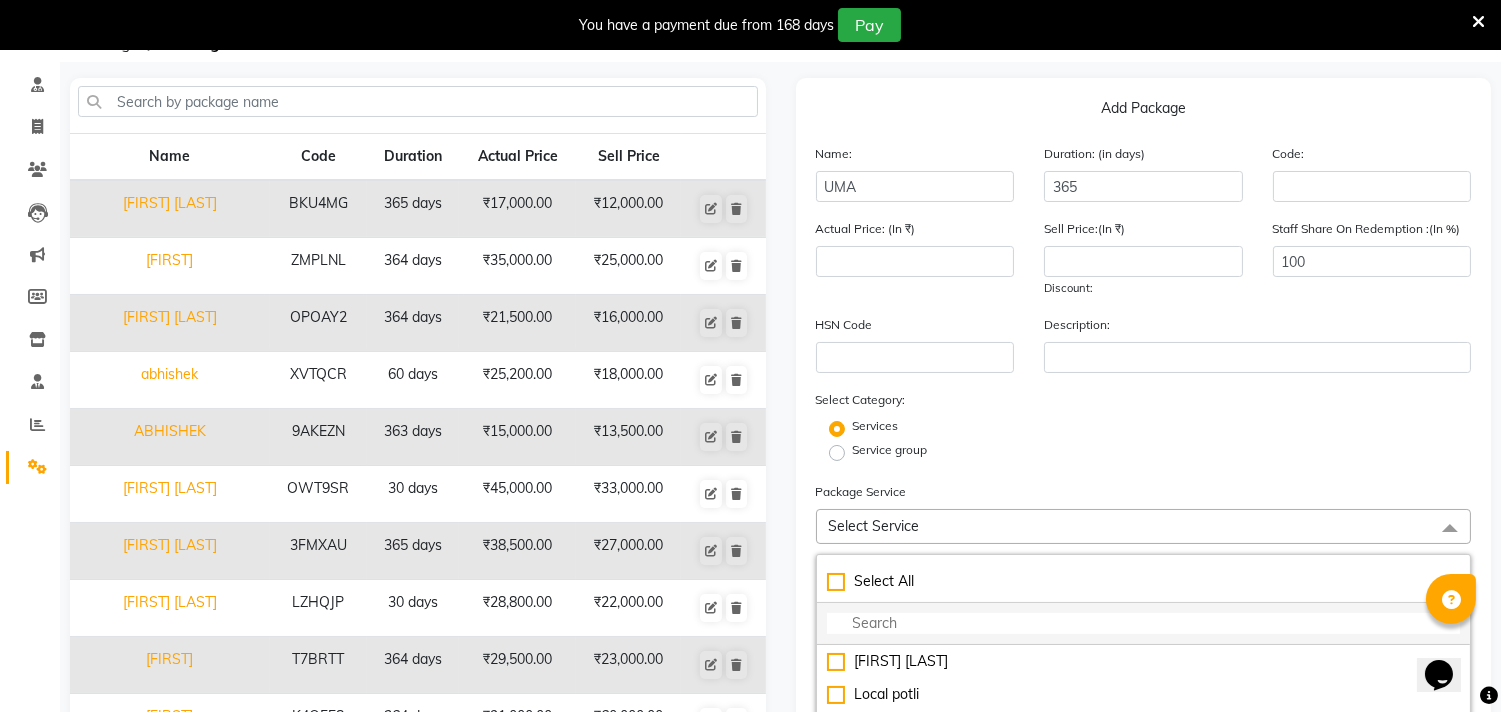 click 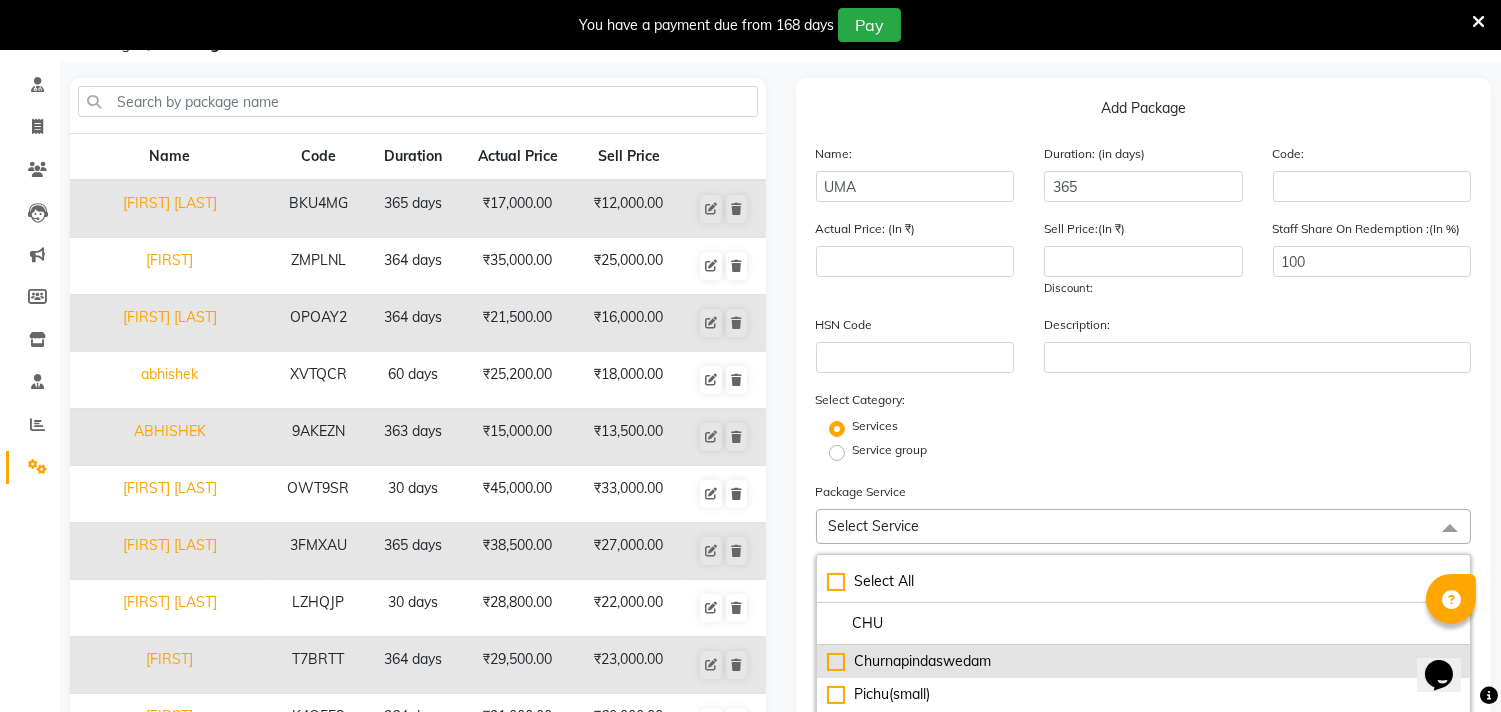 type on "CHU" 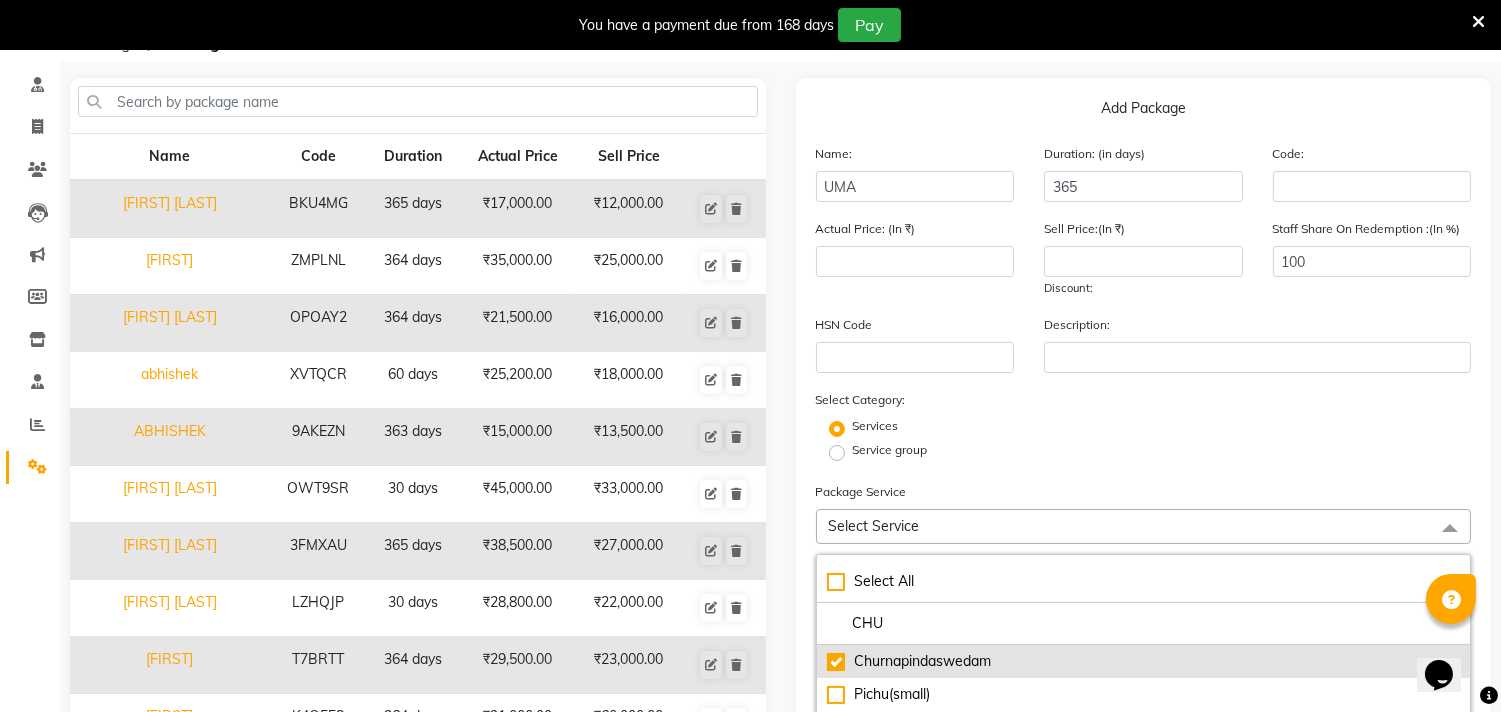 type on "2500" 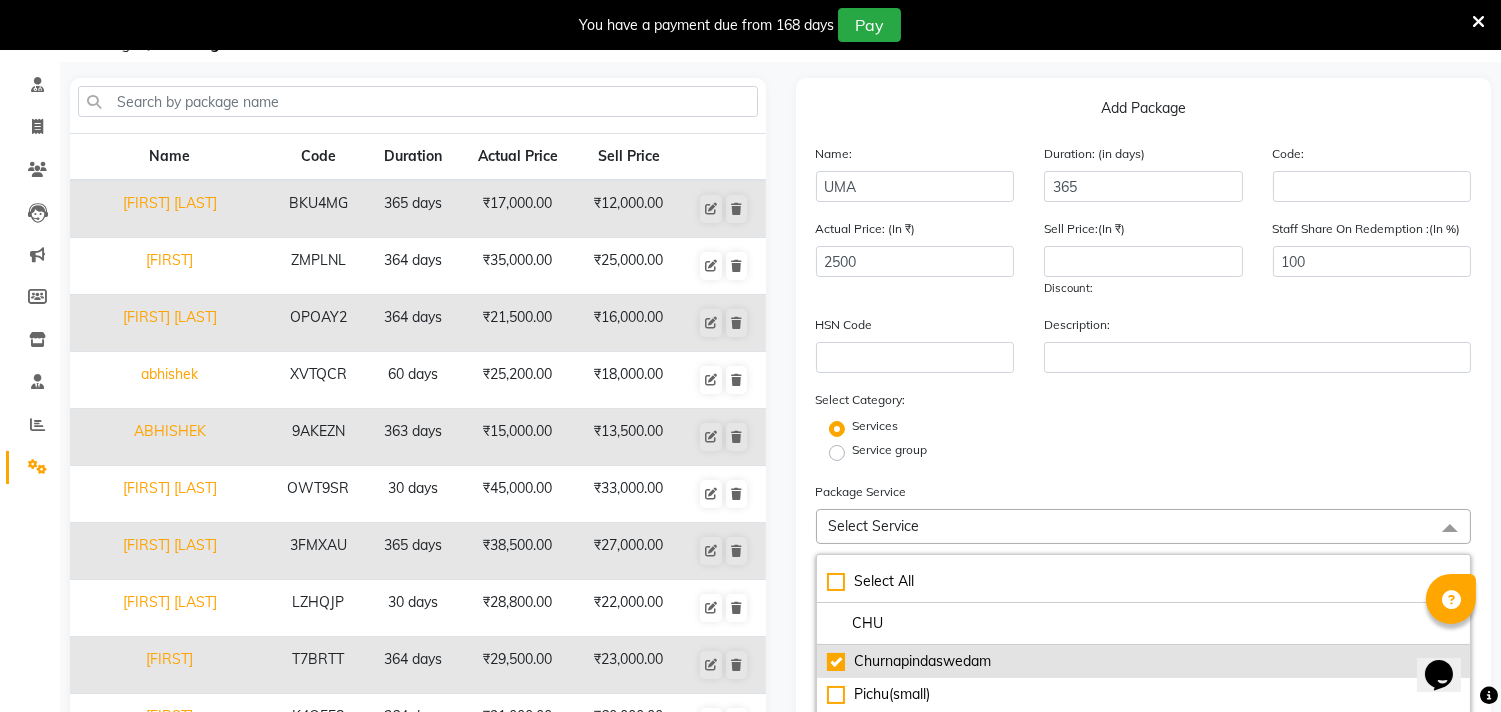 checkbox on "true" 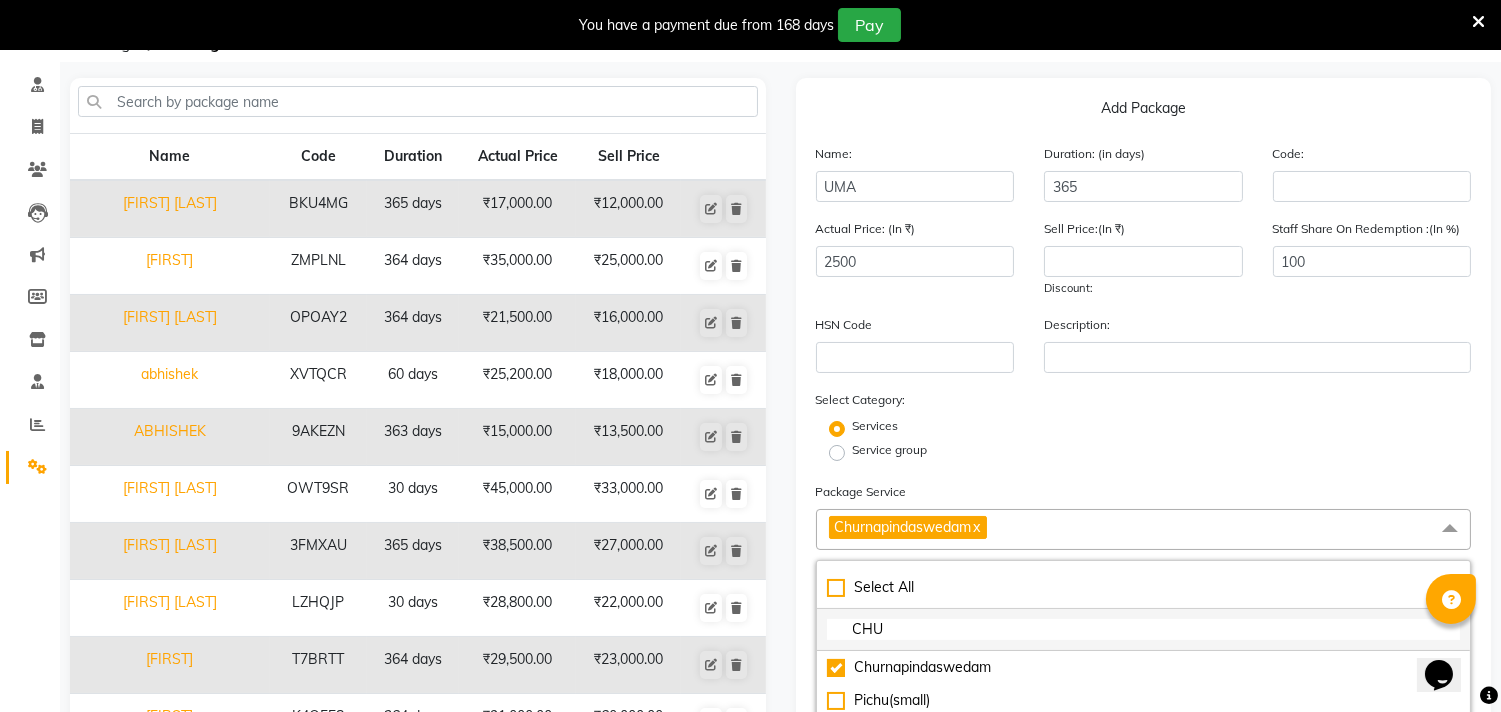 click on "CHU" 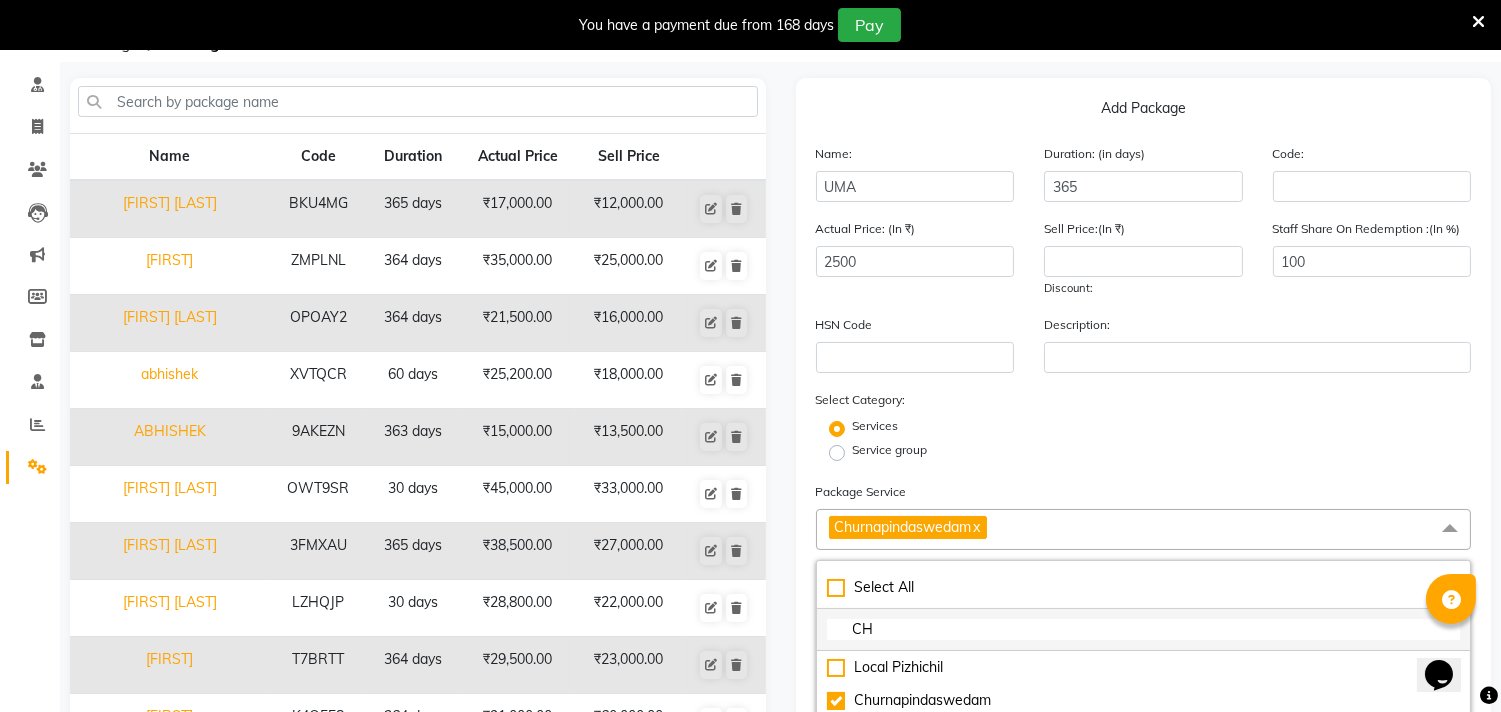 type on "C" 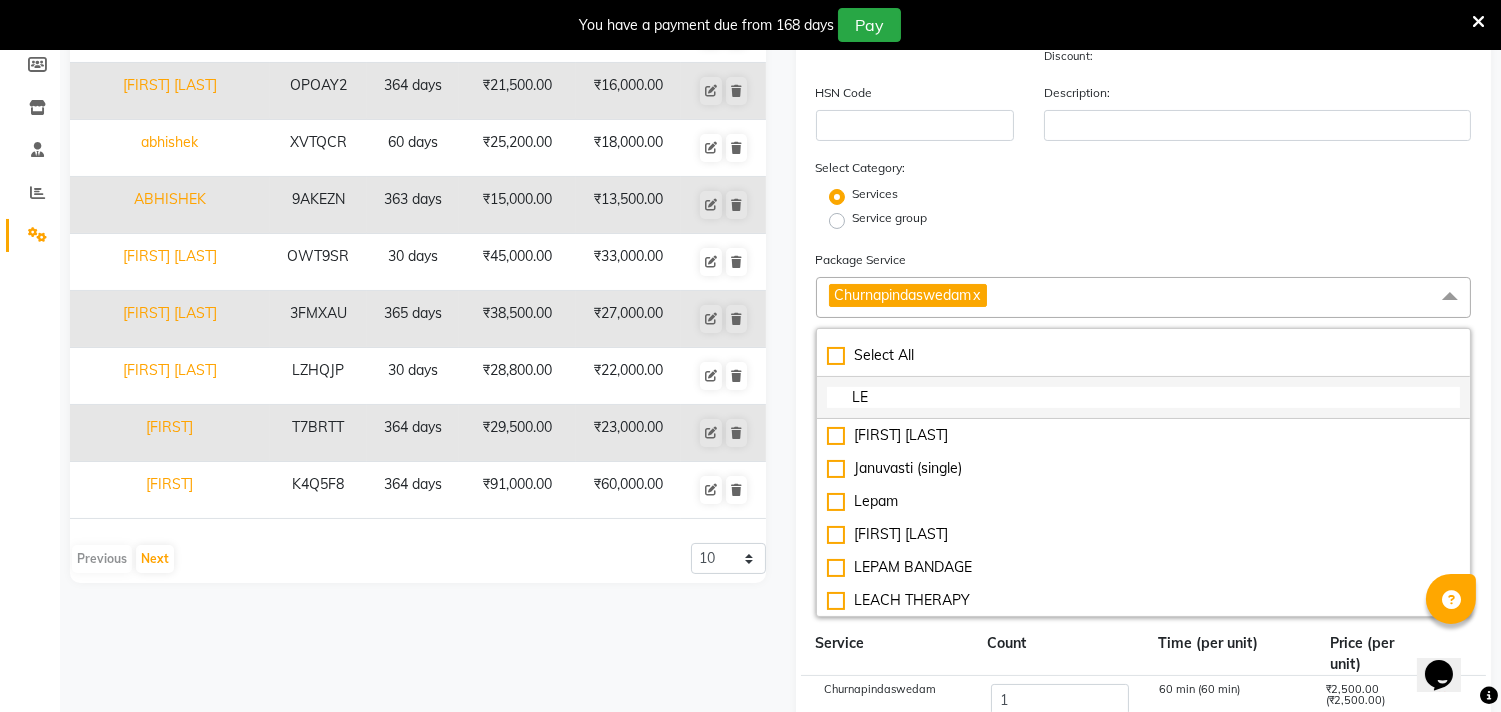 scroll, scrollTop: 444, scrollLeft: 0, axis: vertical 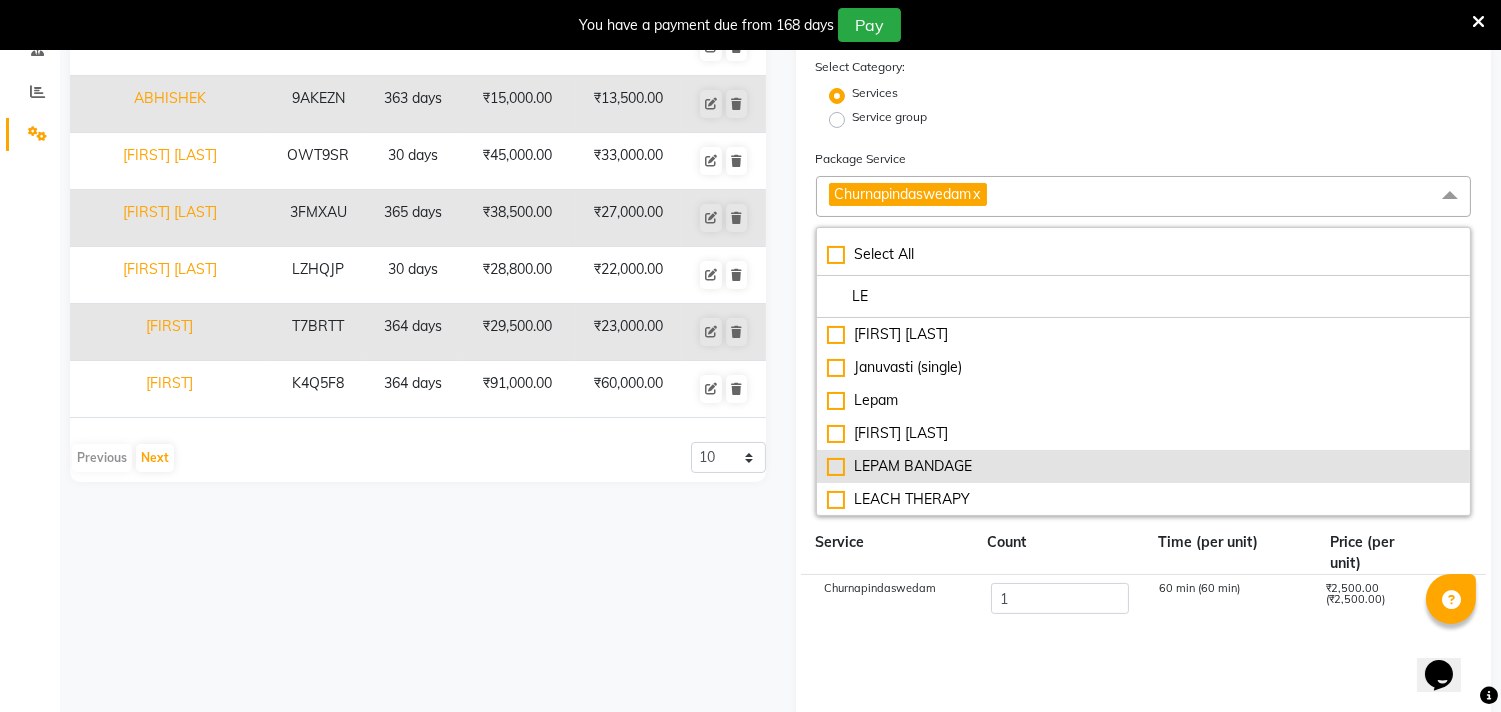 type on "LE" 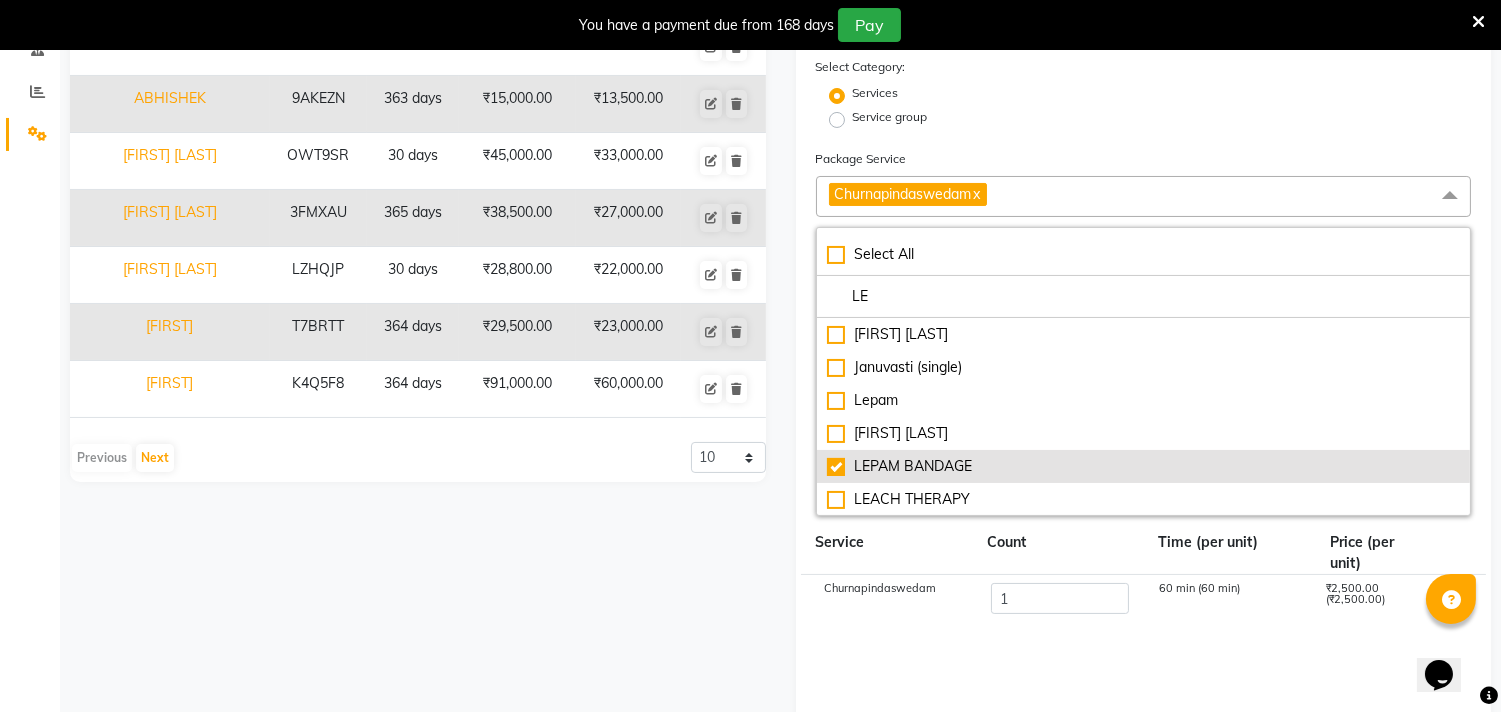 type on "3700" 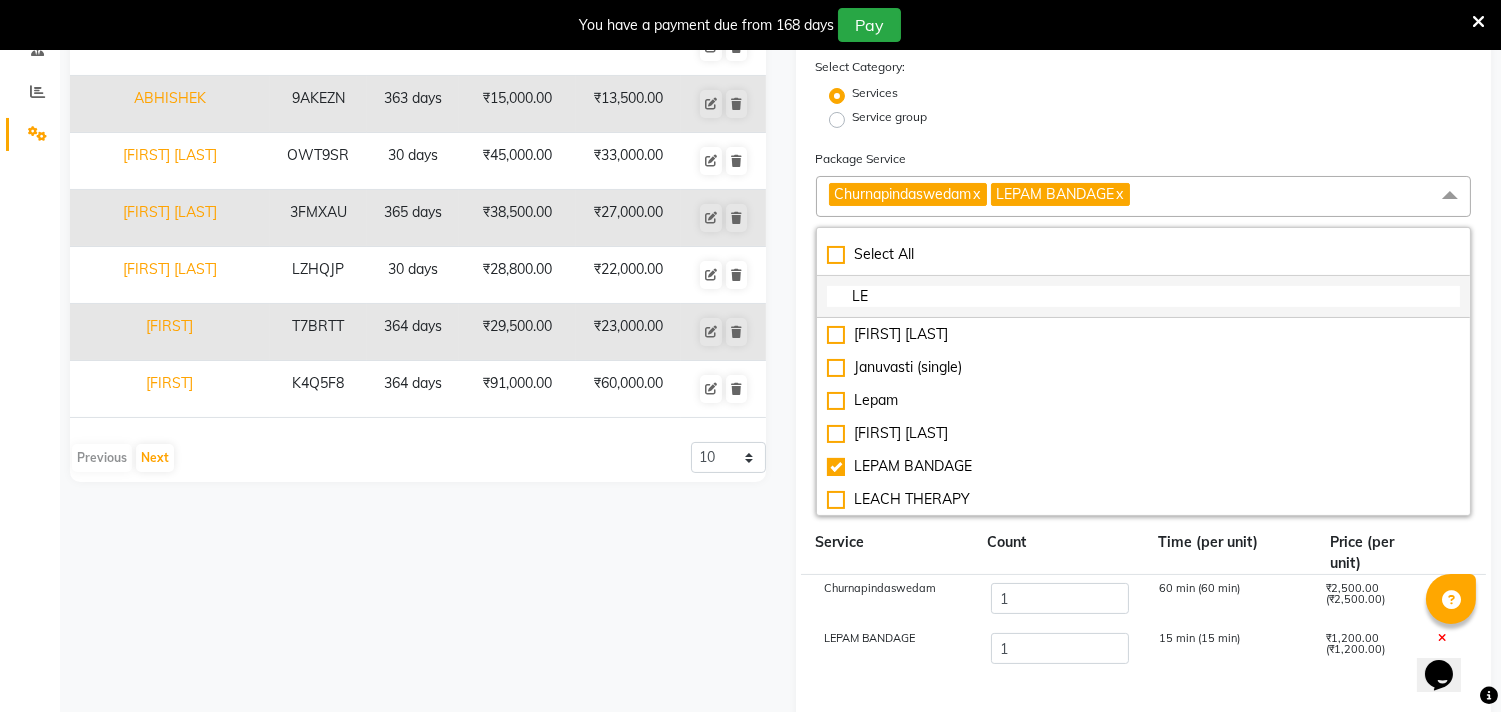 click on "LE" 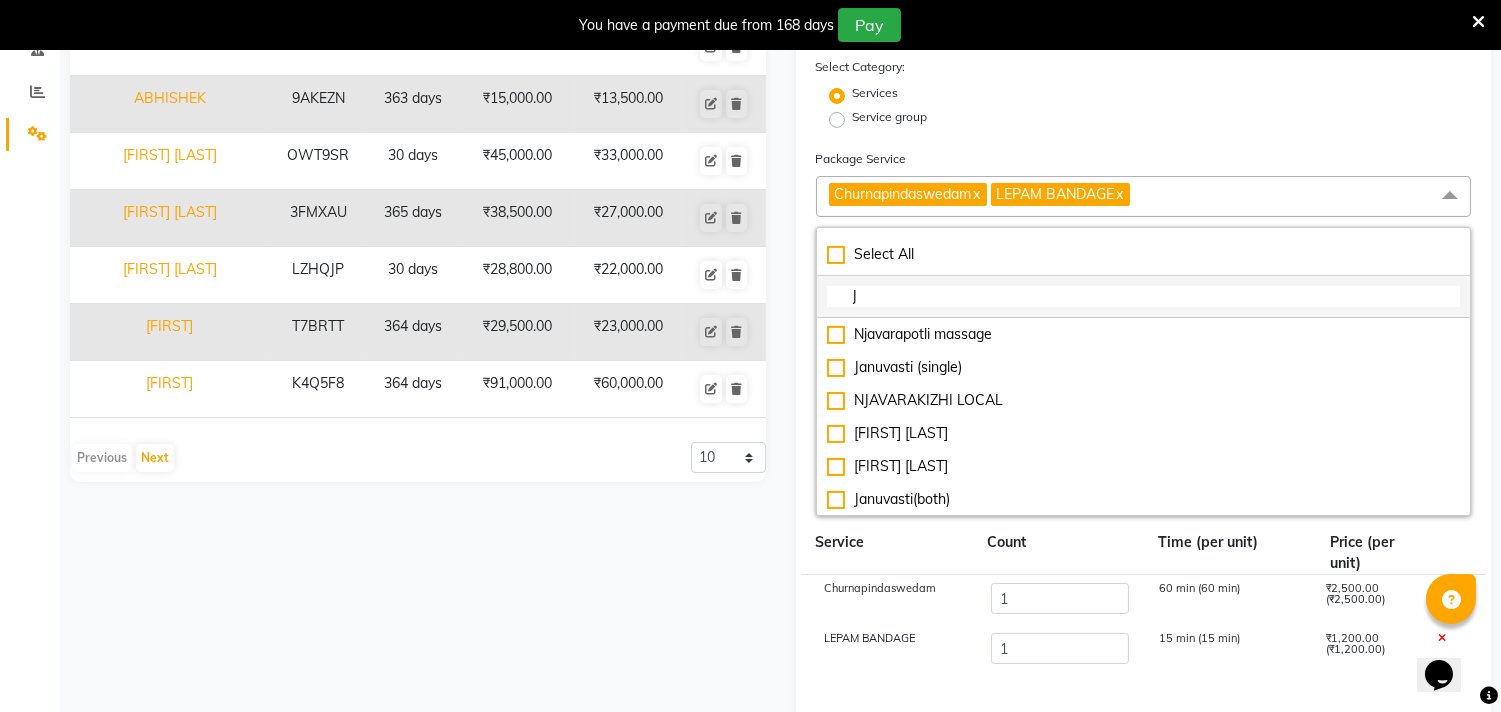 type on "JA" 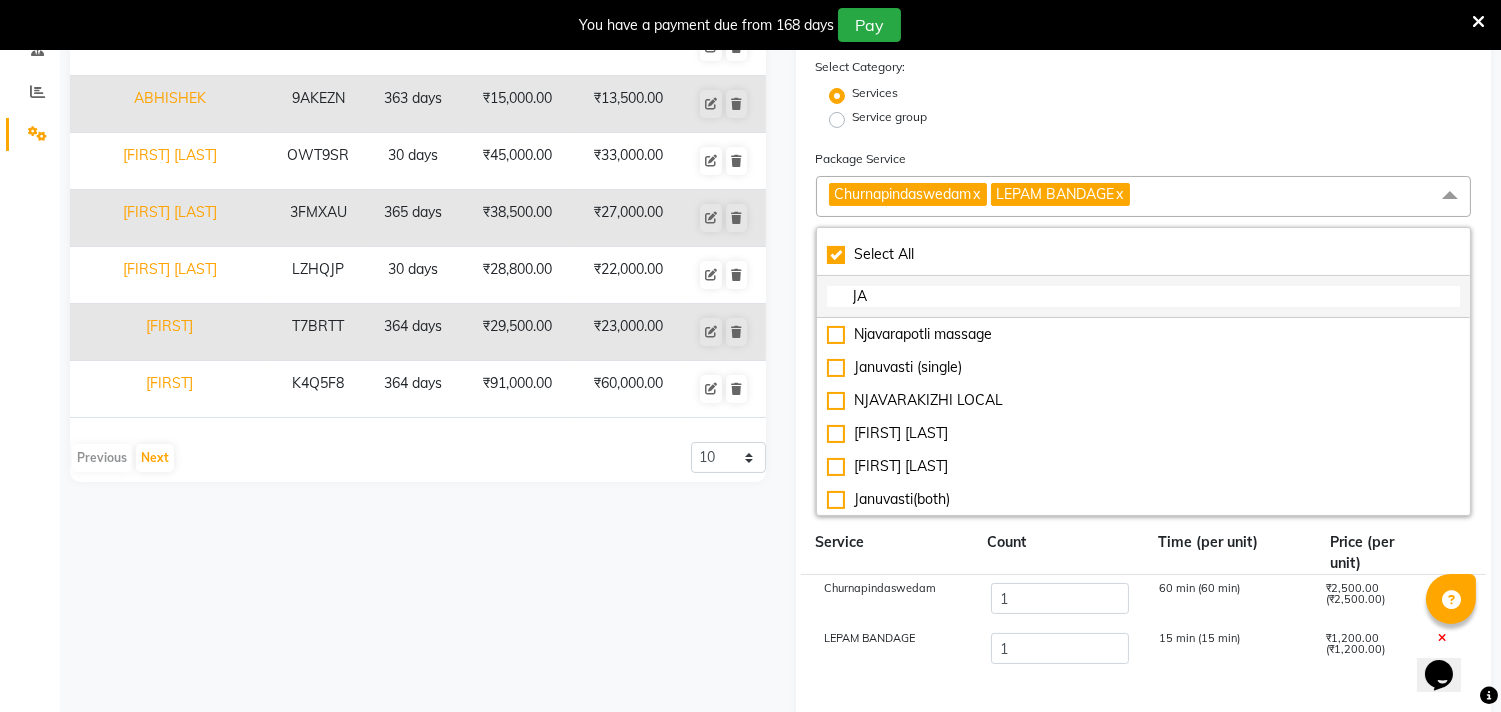 checkbox on "true" 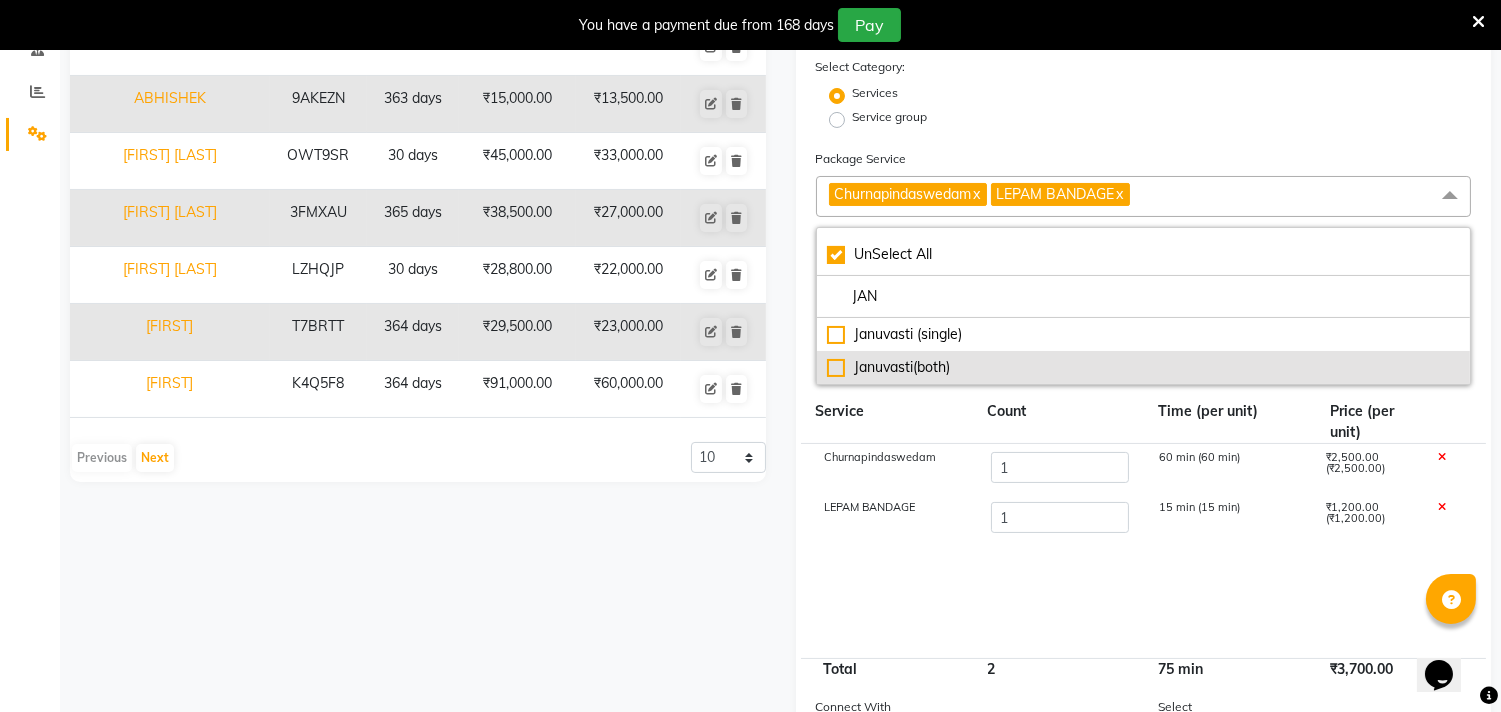 type on "JAN" 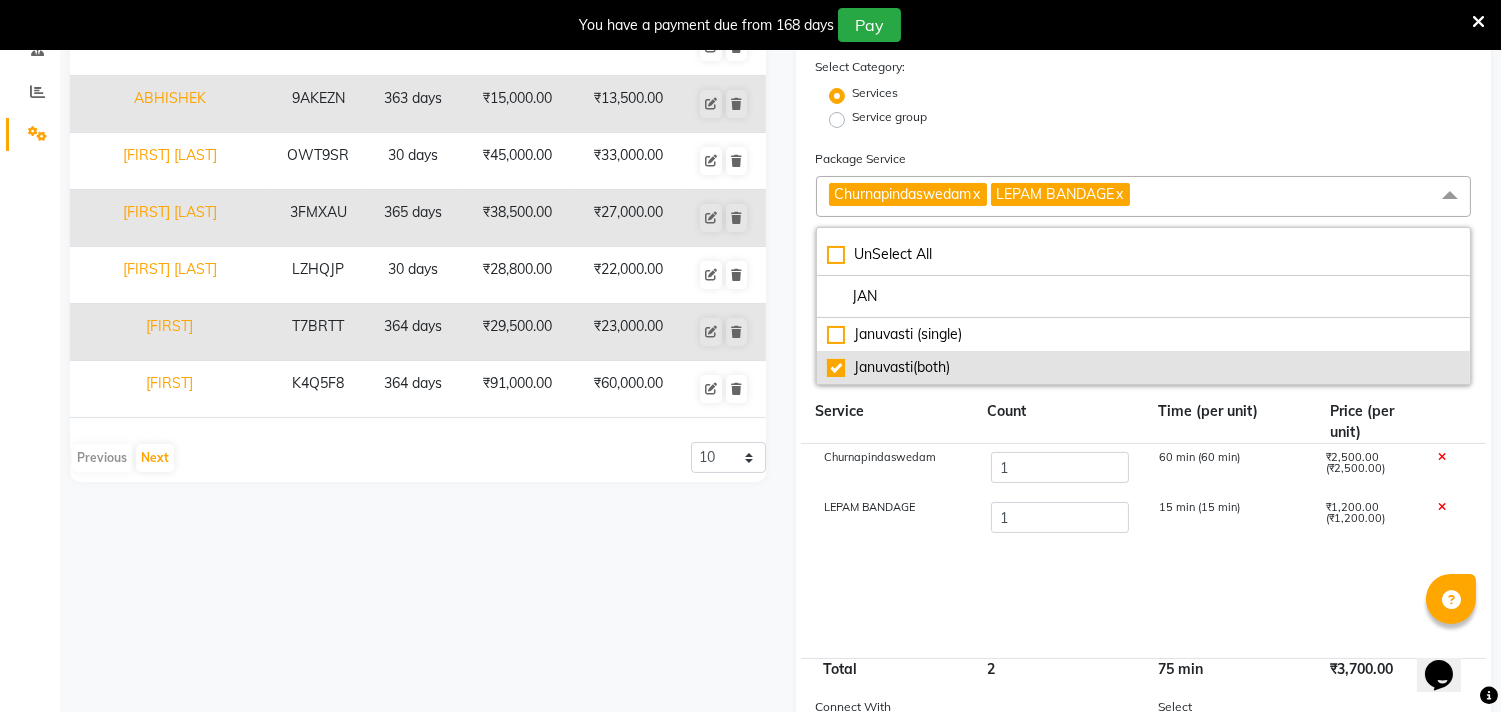 type on "6700" 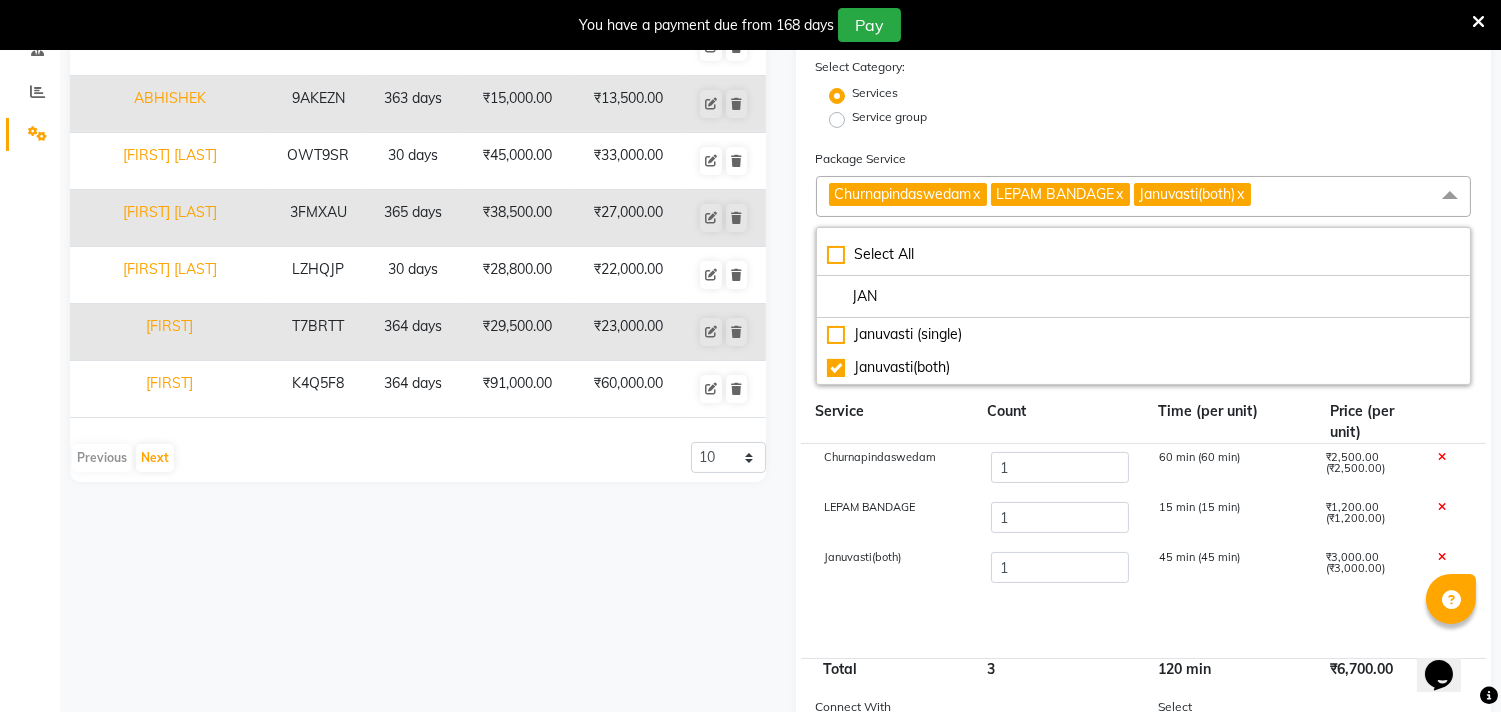 click on "LEPAM BANDAGE" 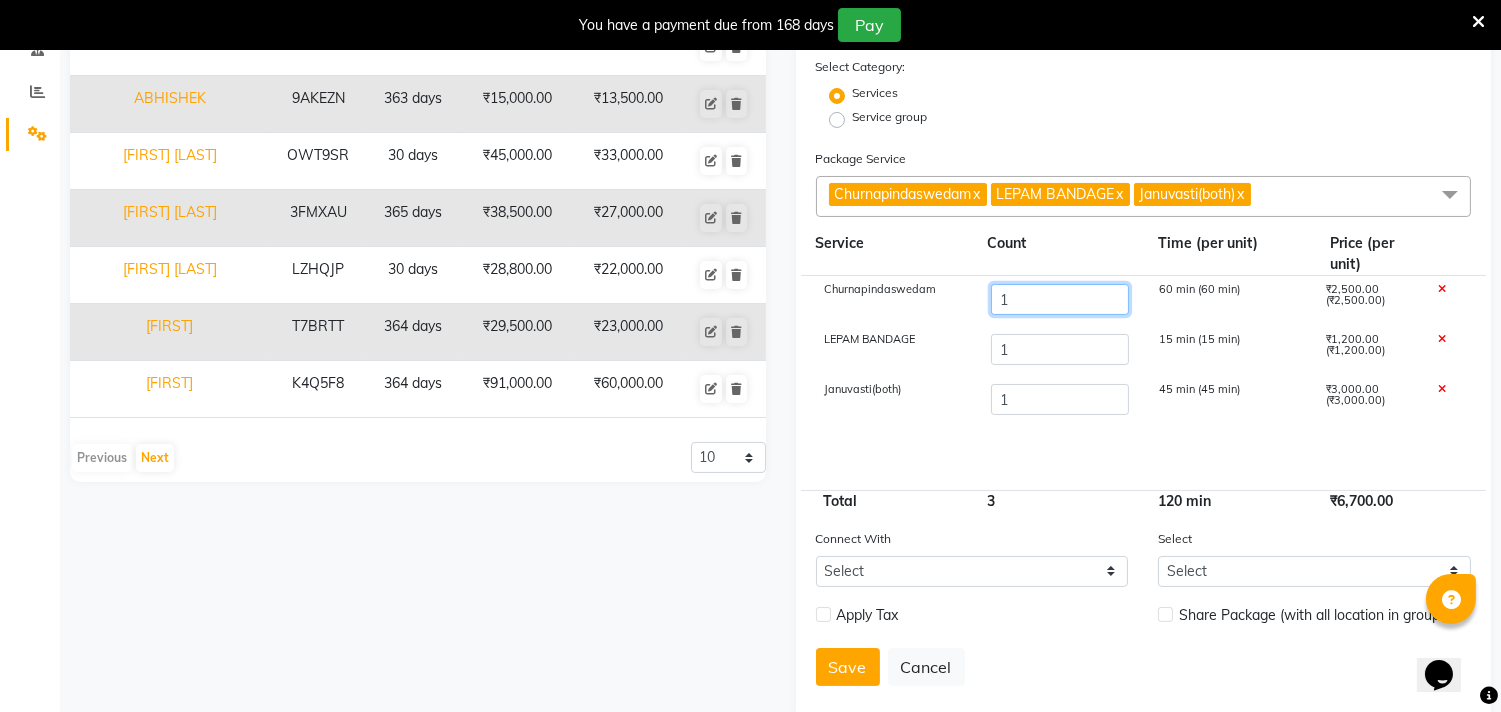 click on "1" 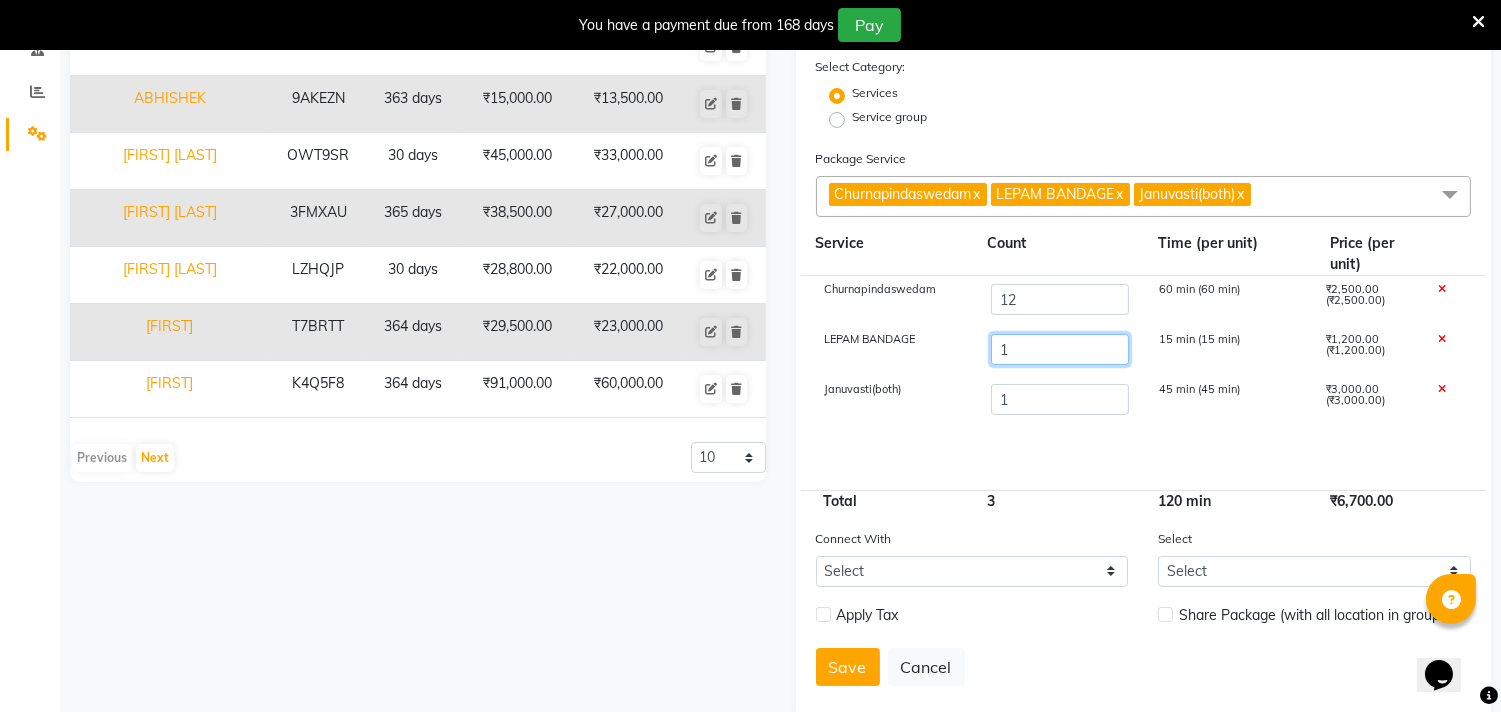 type on "34200" 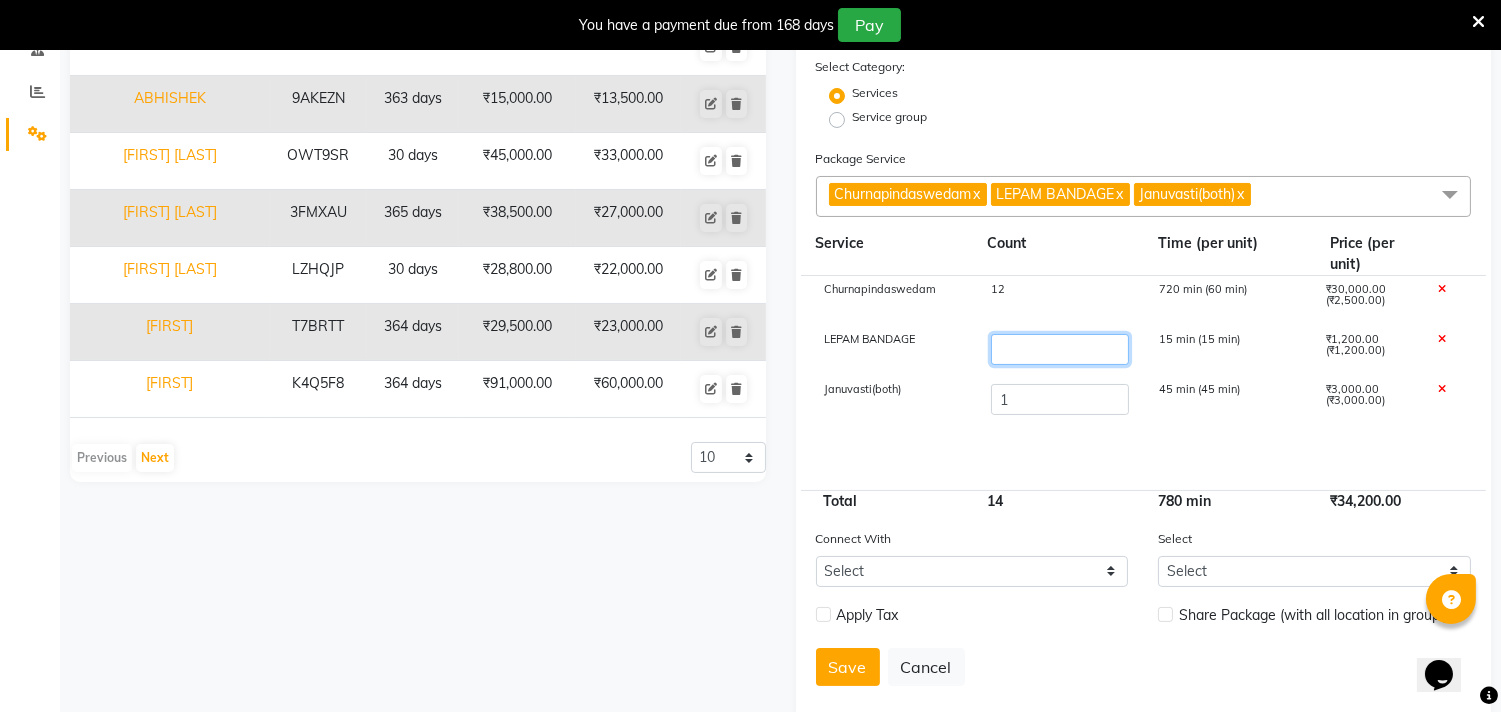 type on "5" 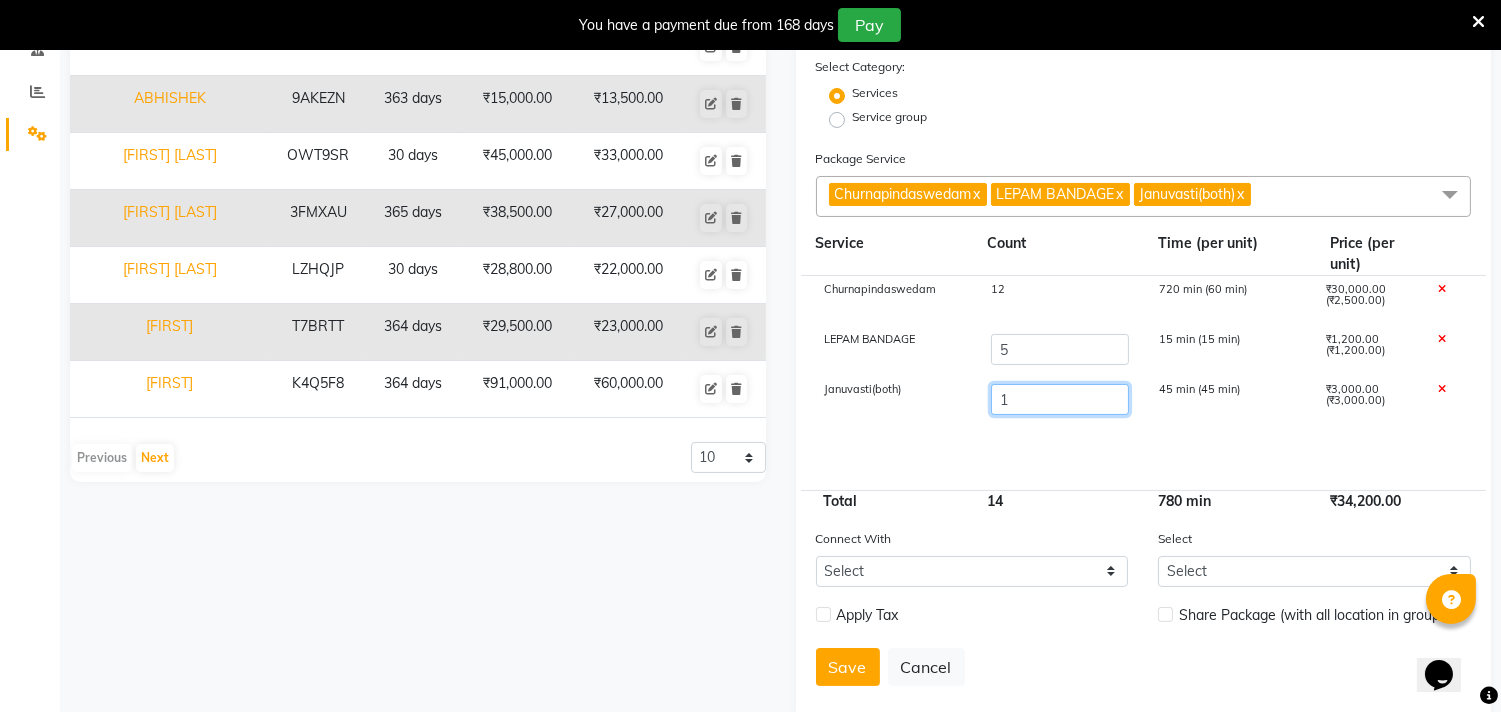 type on "39000" 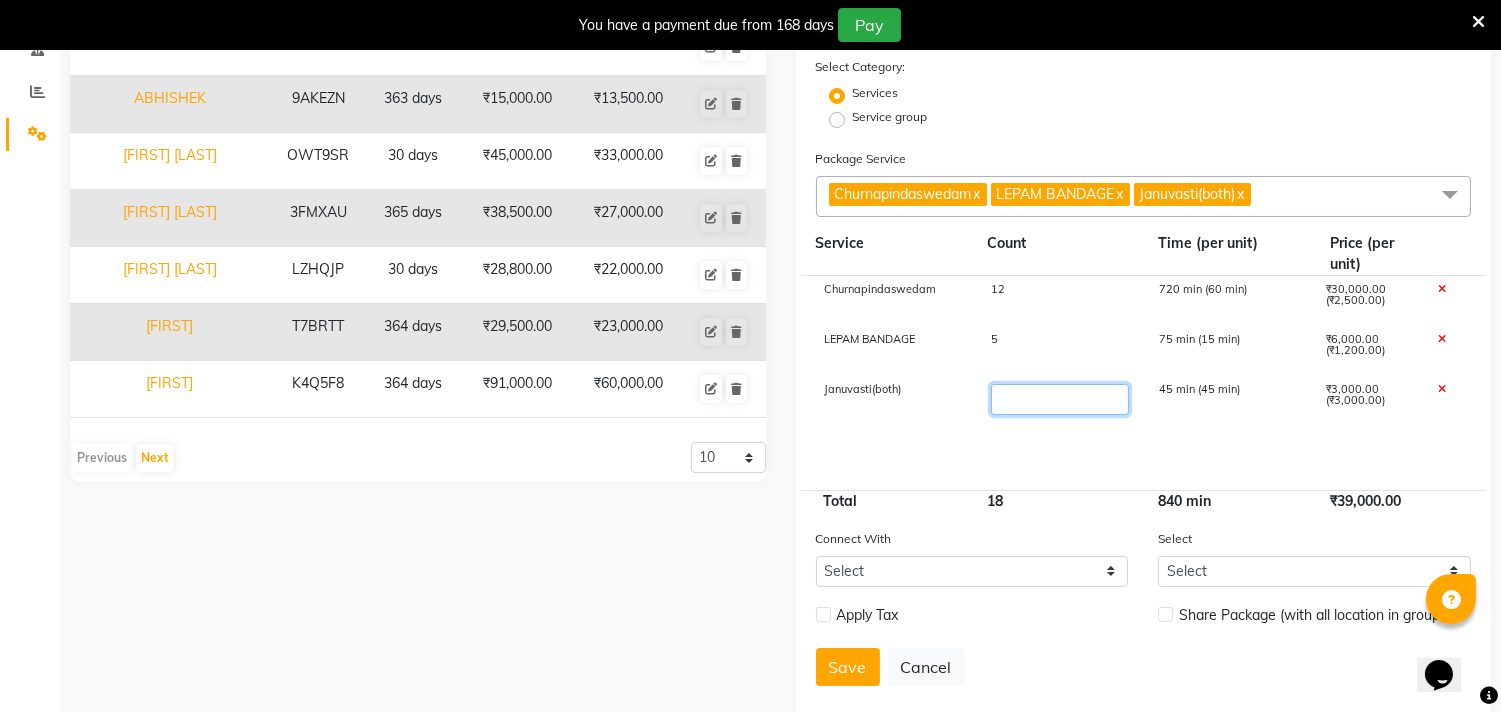 type on "7" 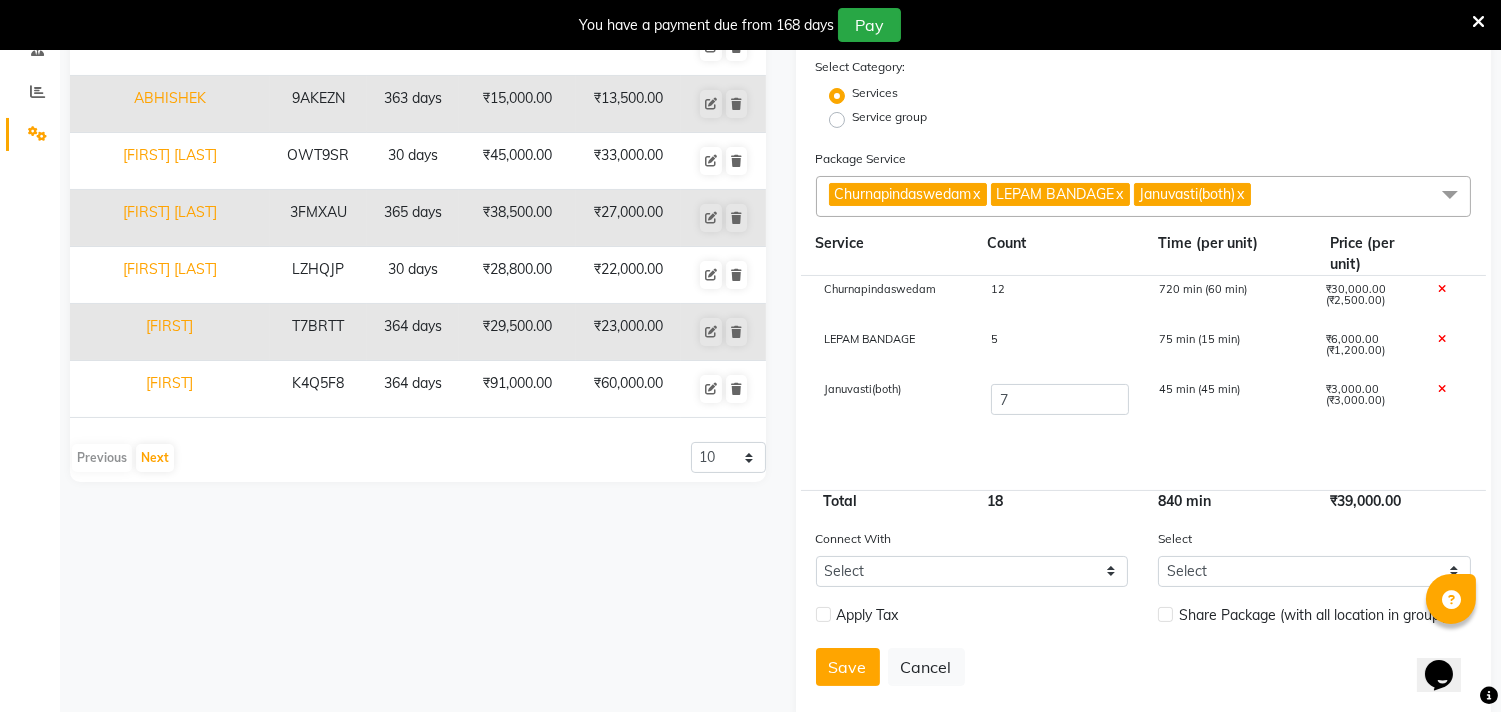 type on "57000" 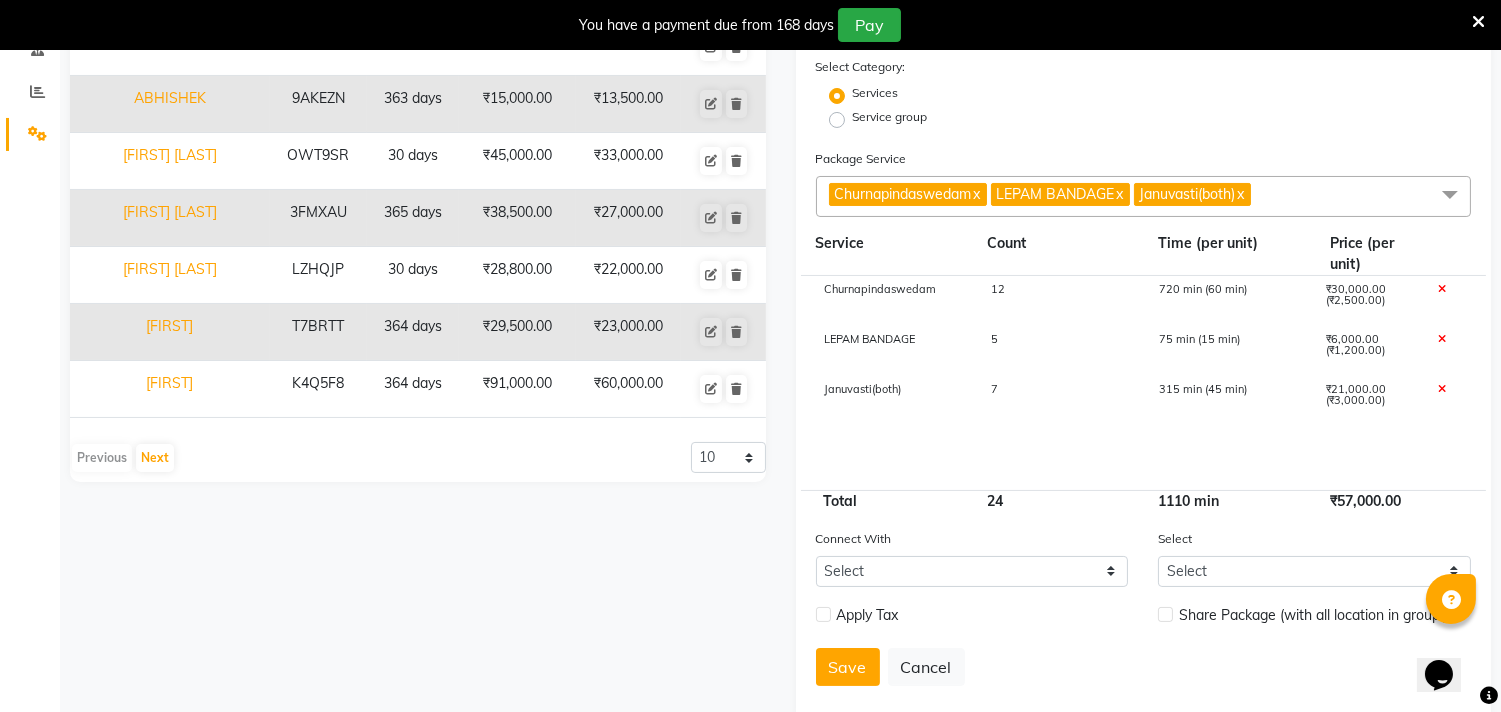 scroll, scrollTop: 0, scrollLeft: 0, axis: both 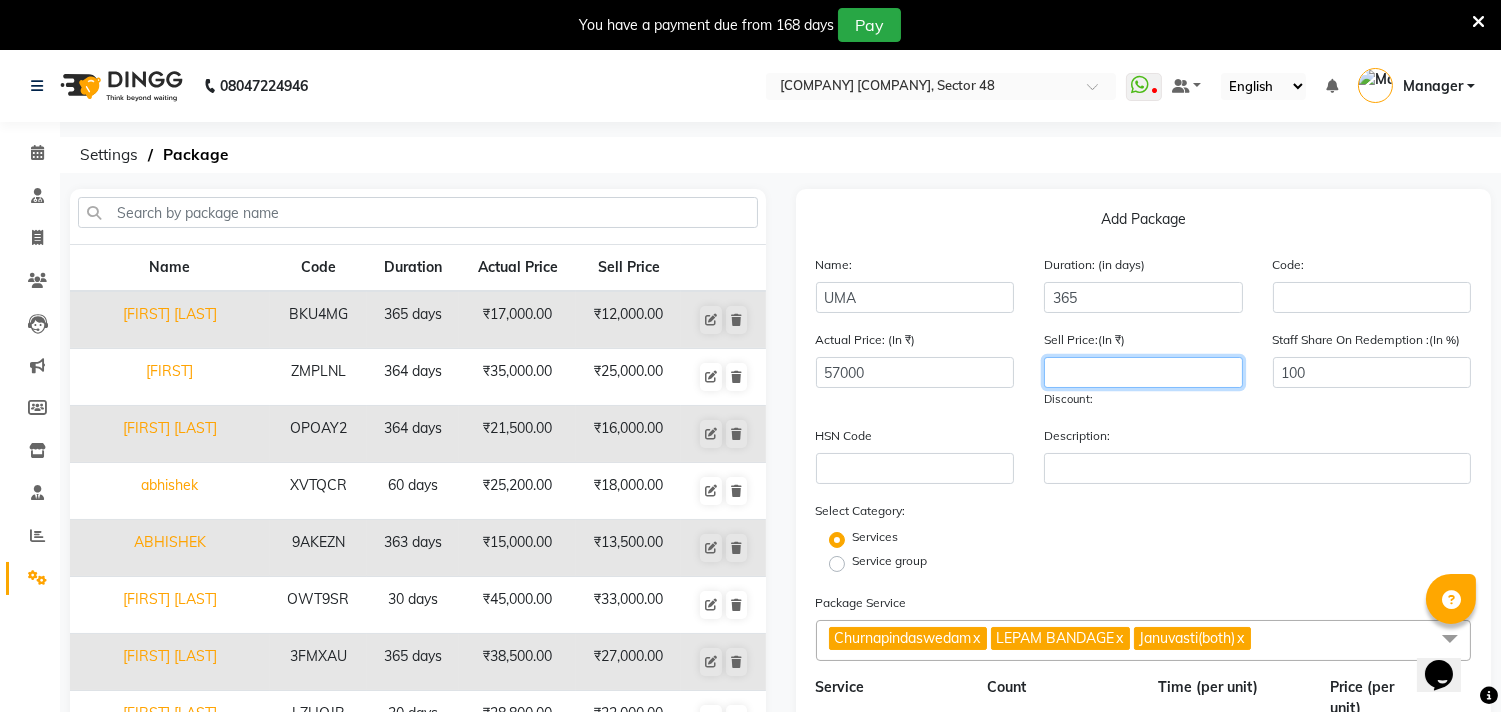 click 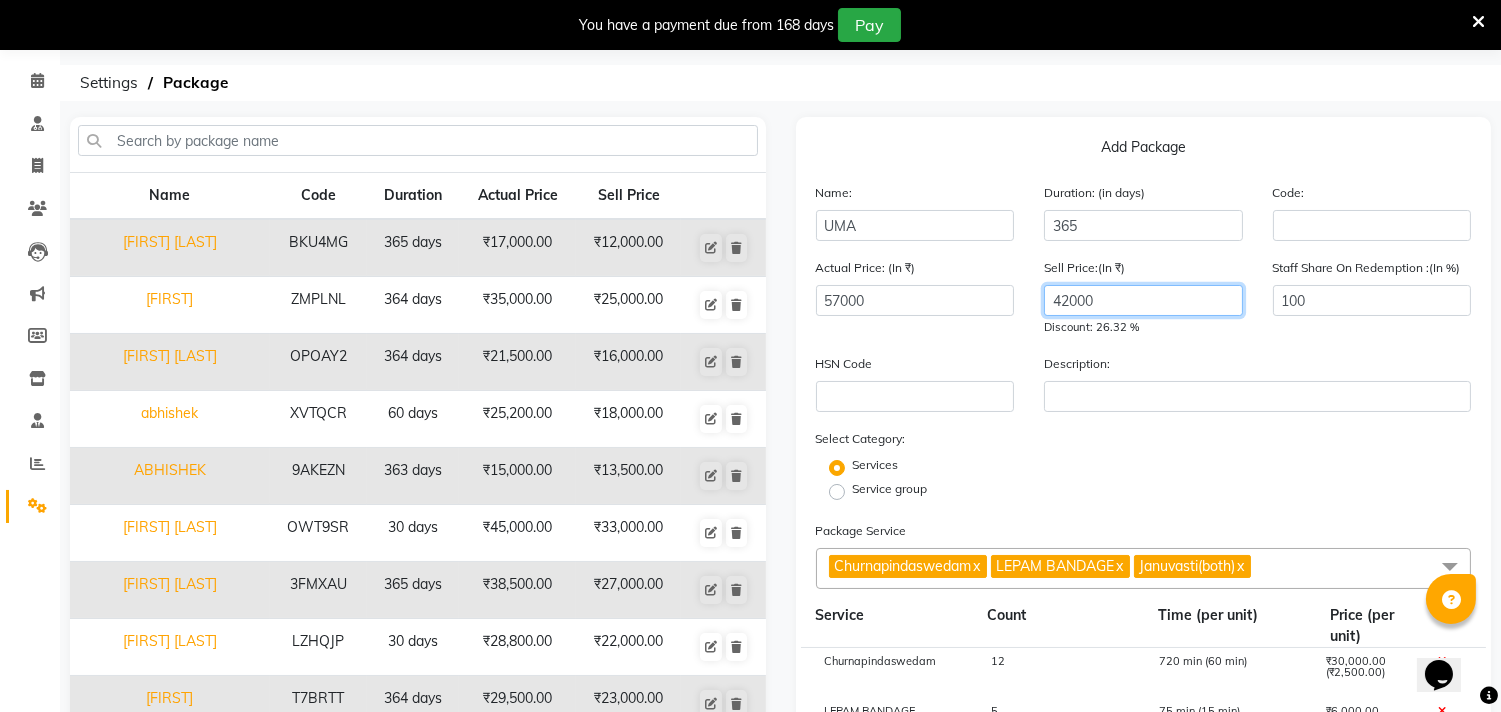 scroll, scrollTop: 111, scrollLeft: 0, axis: vertical 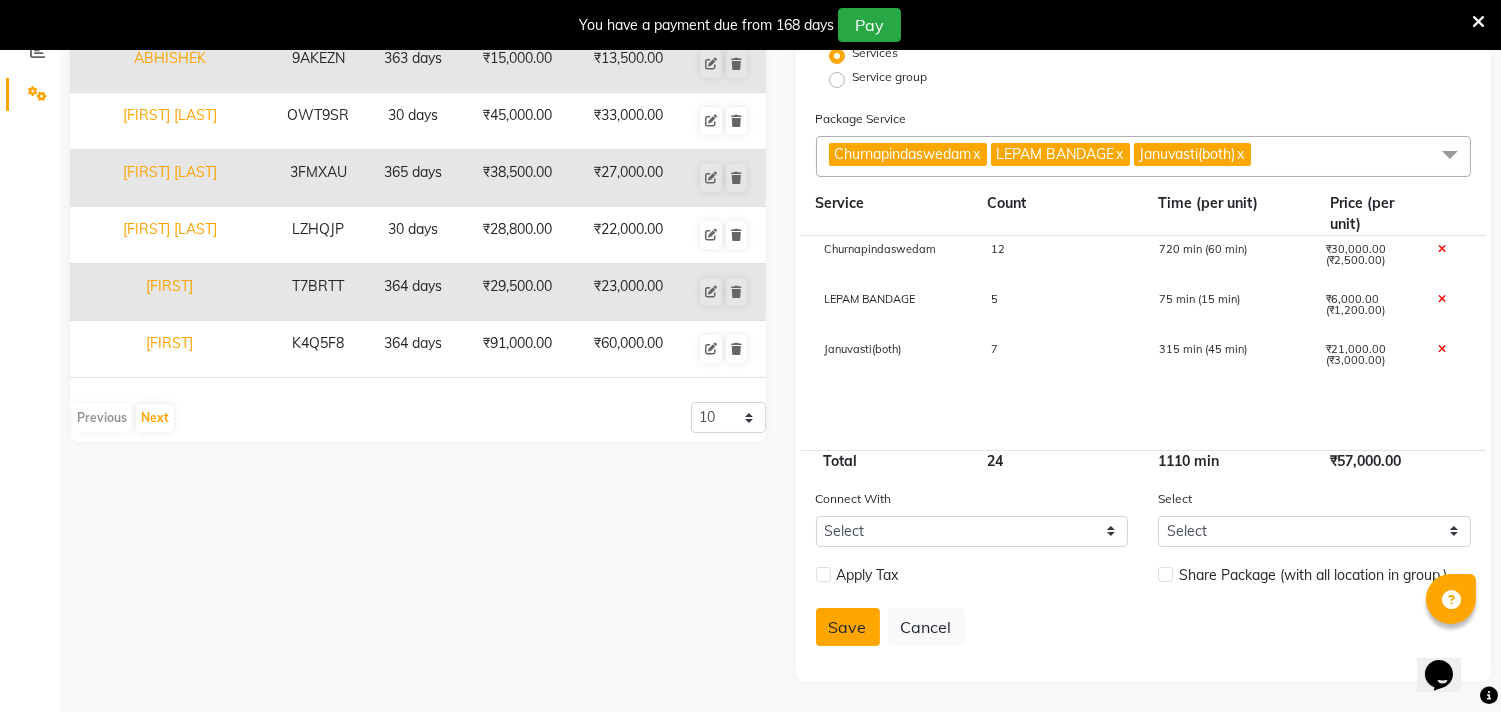 type on "42000" 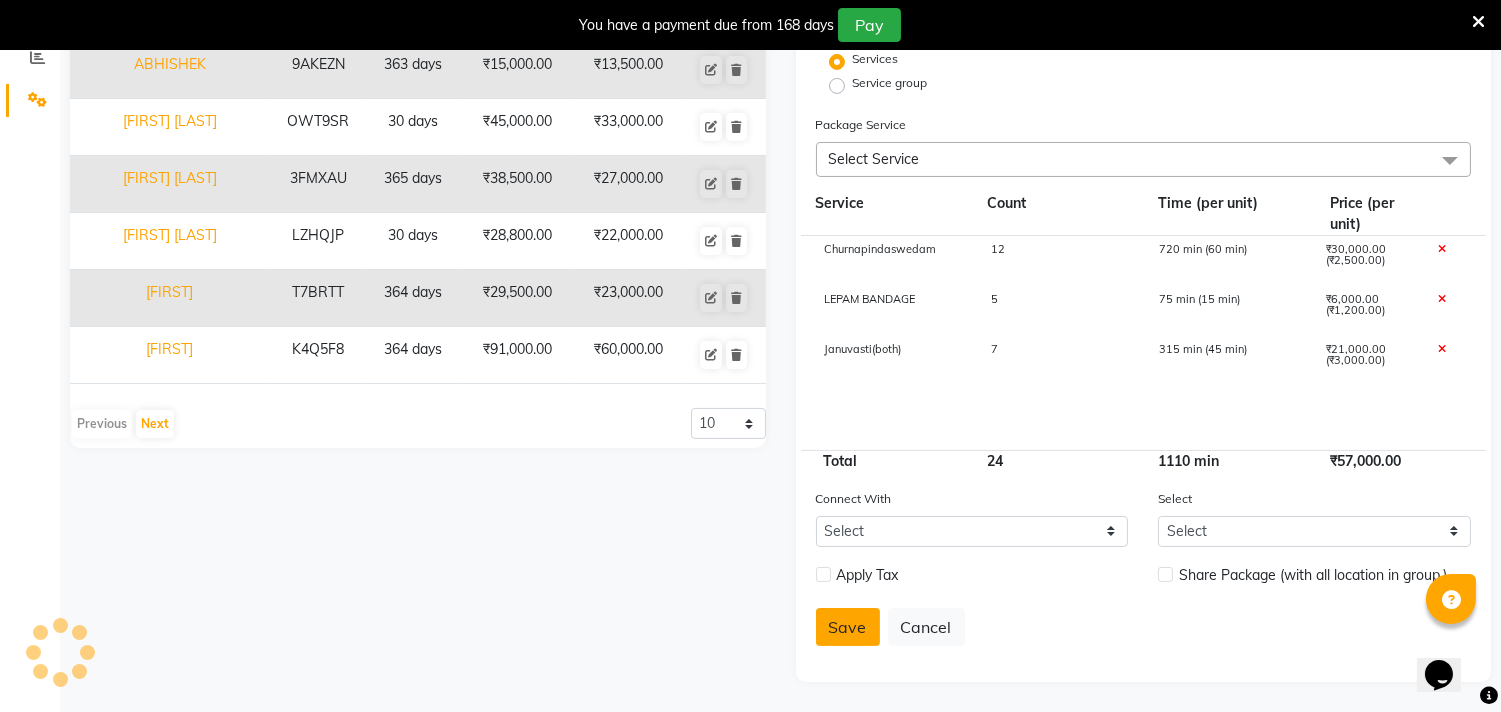 type 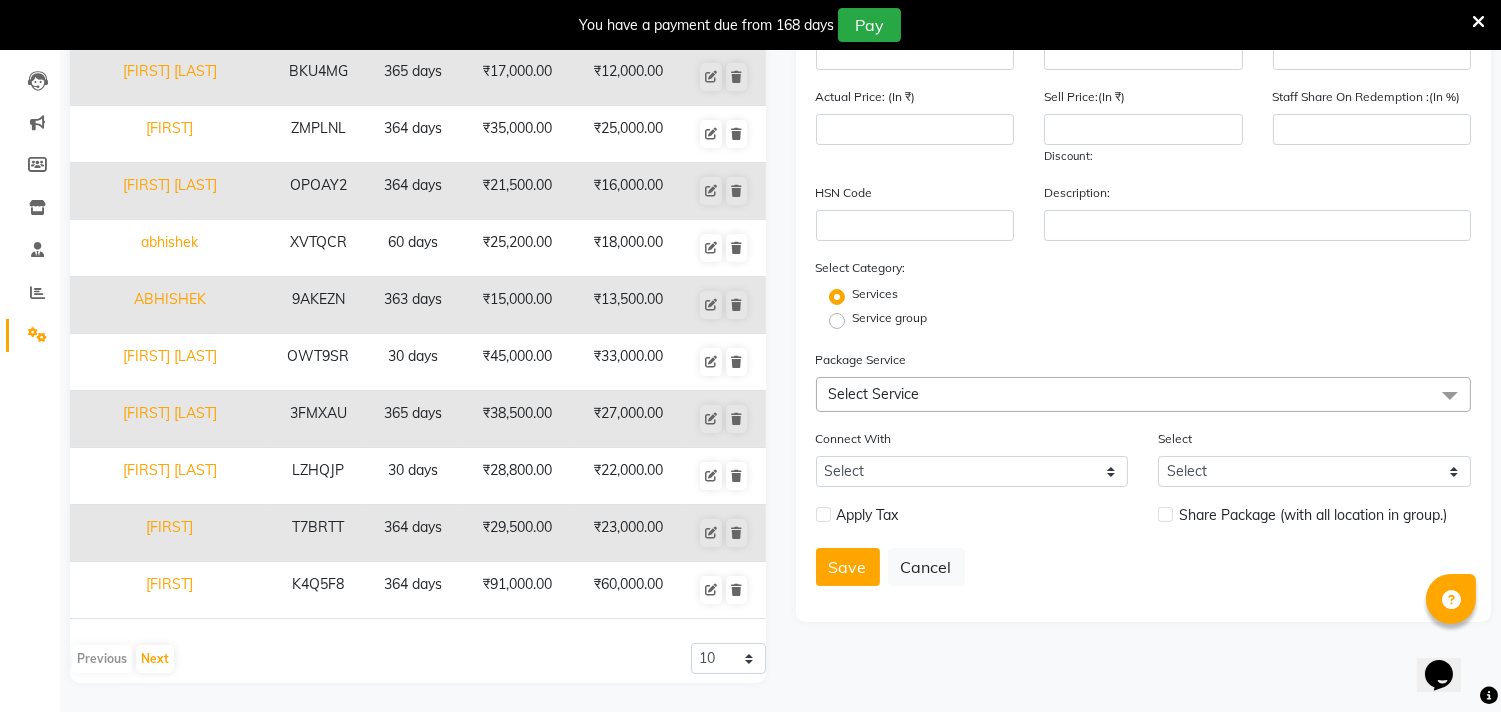scroll, scrollTop: 0, scrollLeft: 0, axis: both 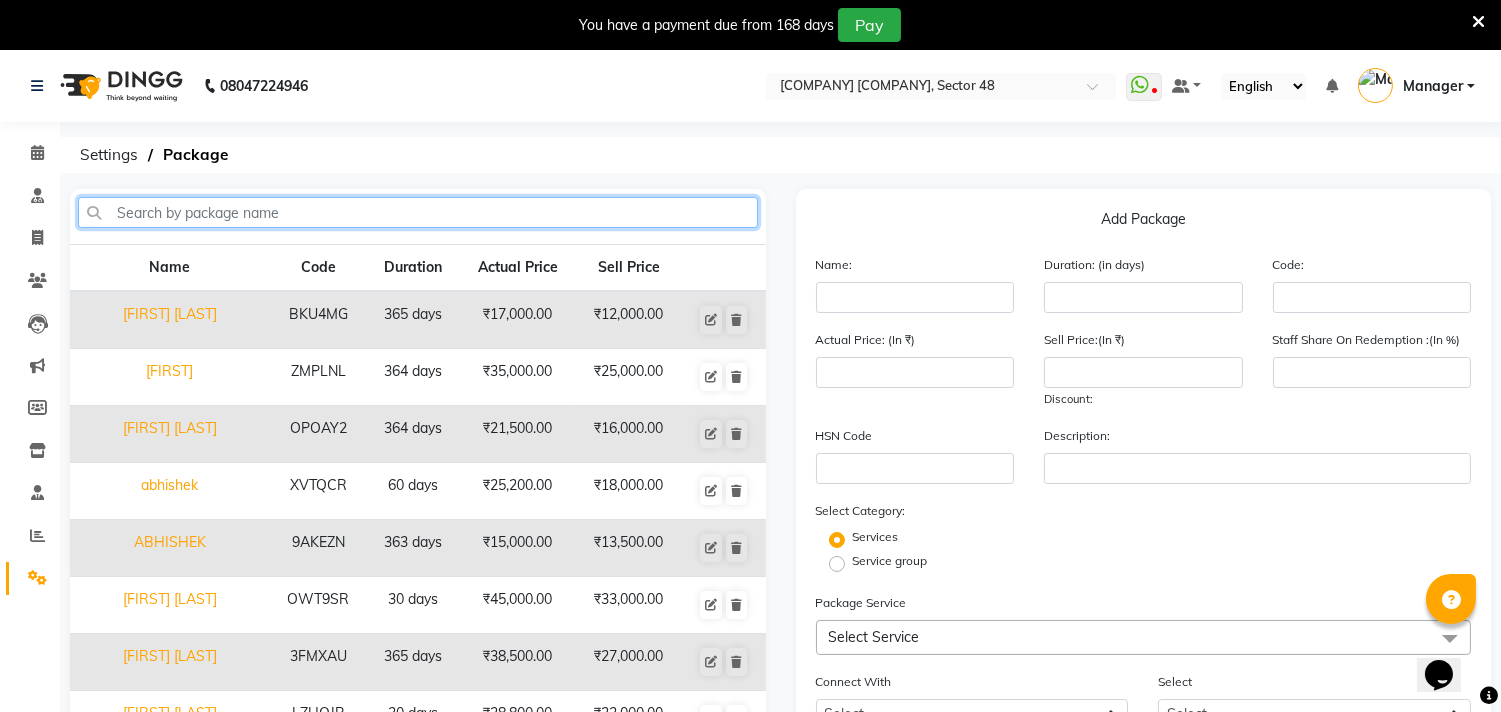 click 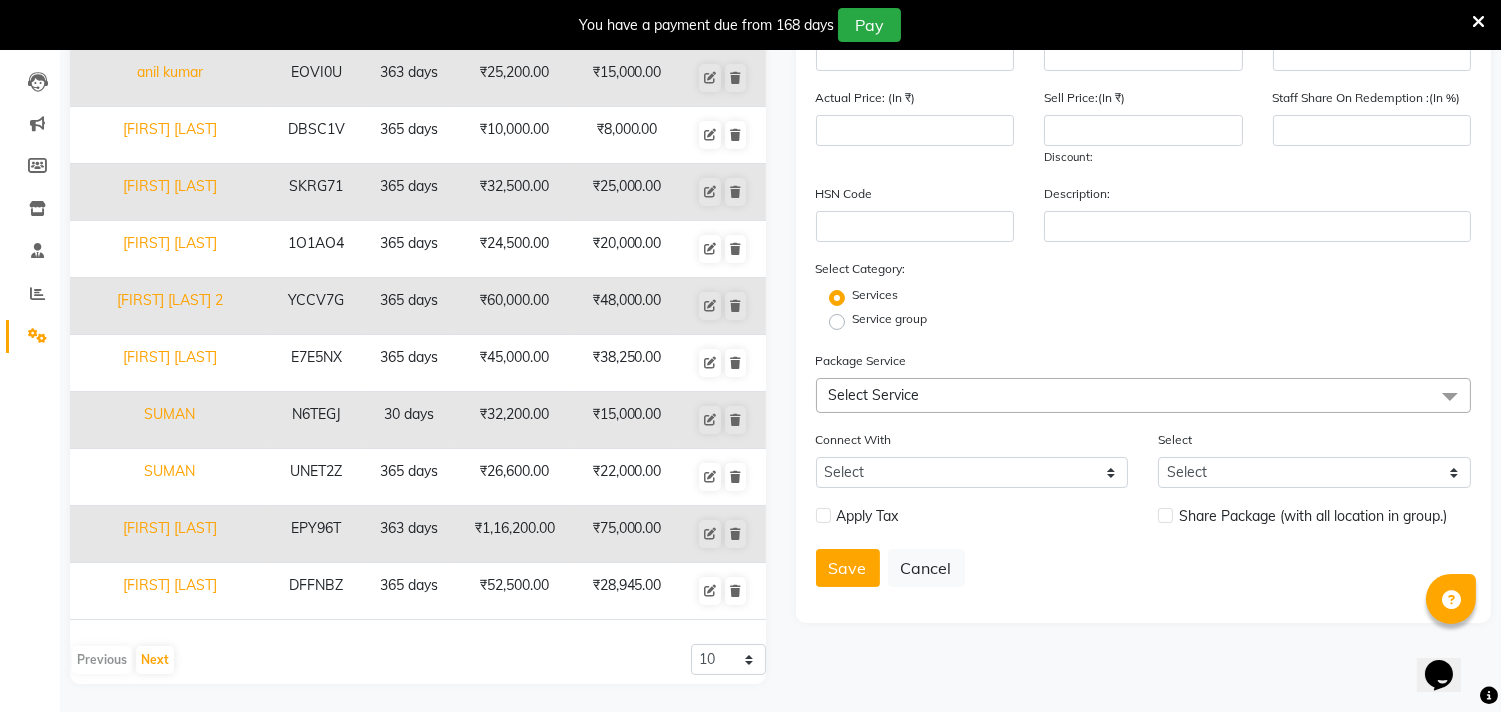 scroll, scrollTop: 243, scrollLeft: 0, axis: vertical 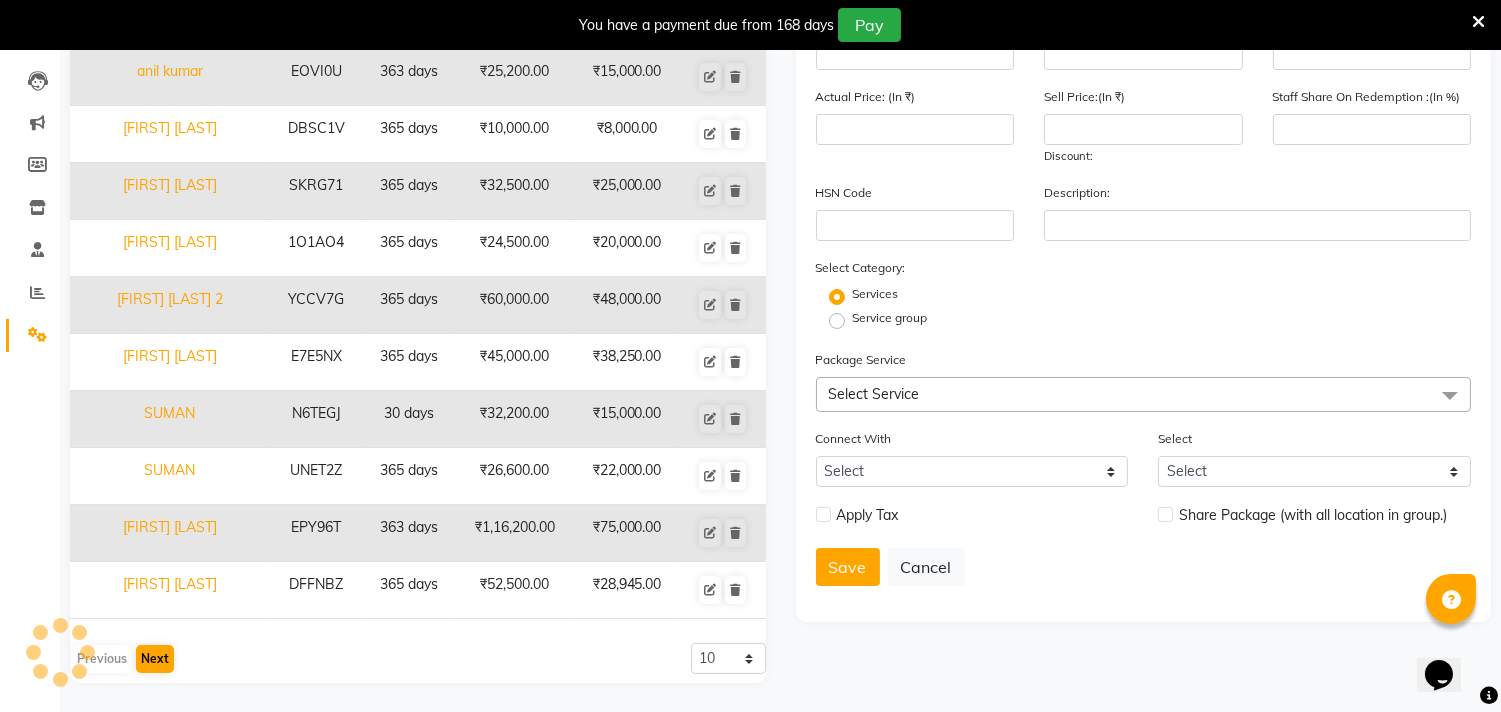 type on "UMA" 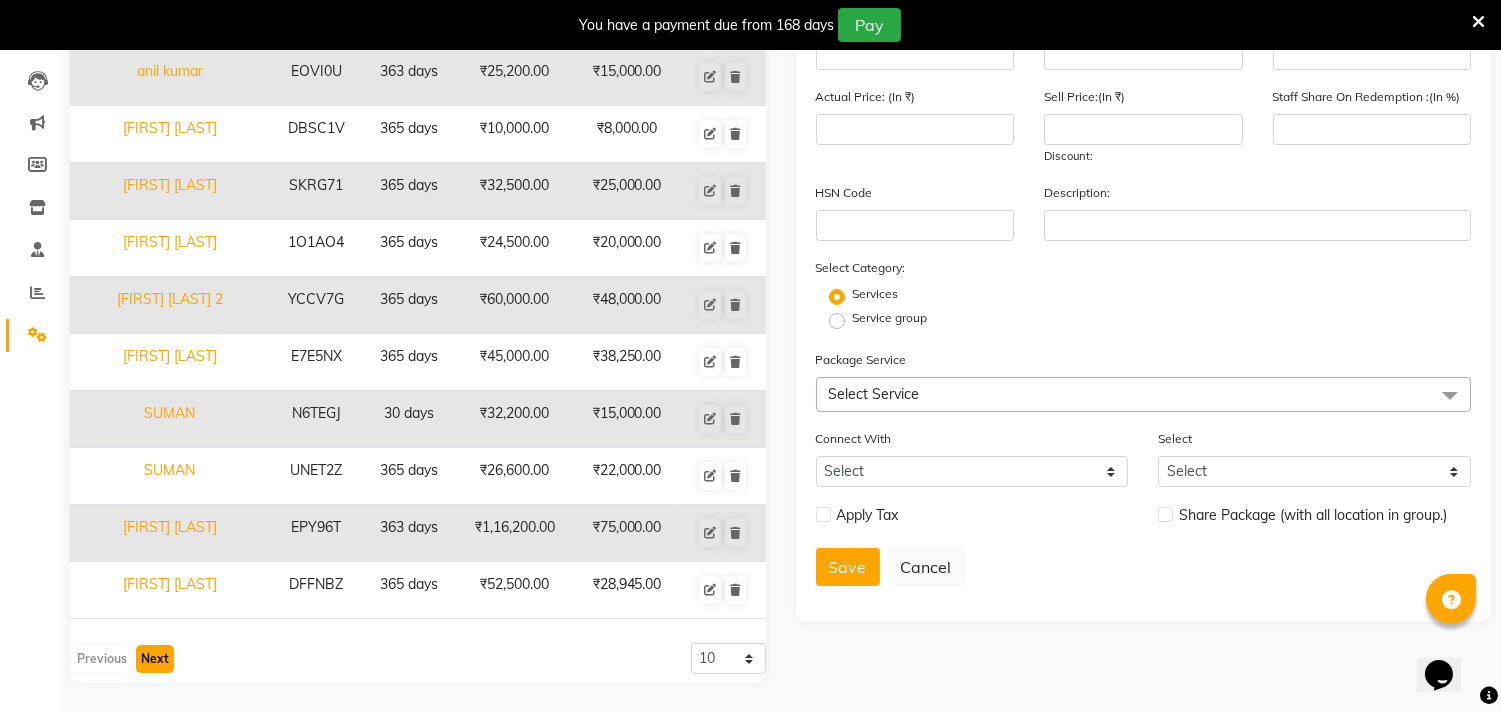 click on "Next" 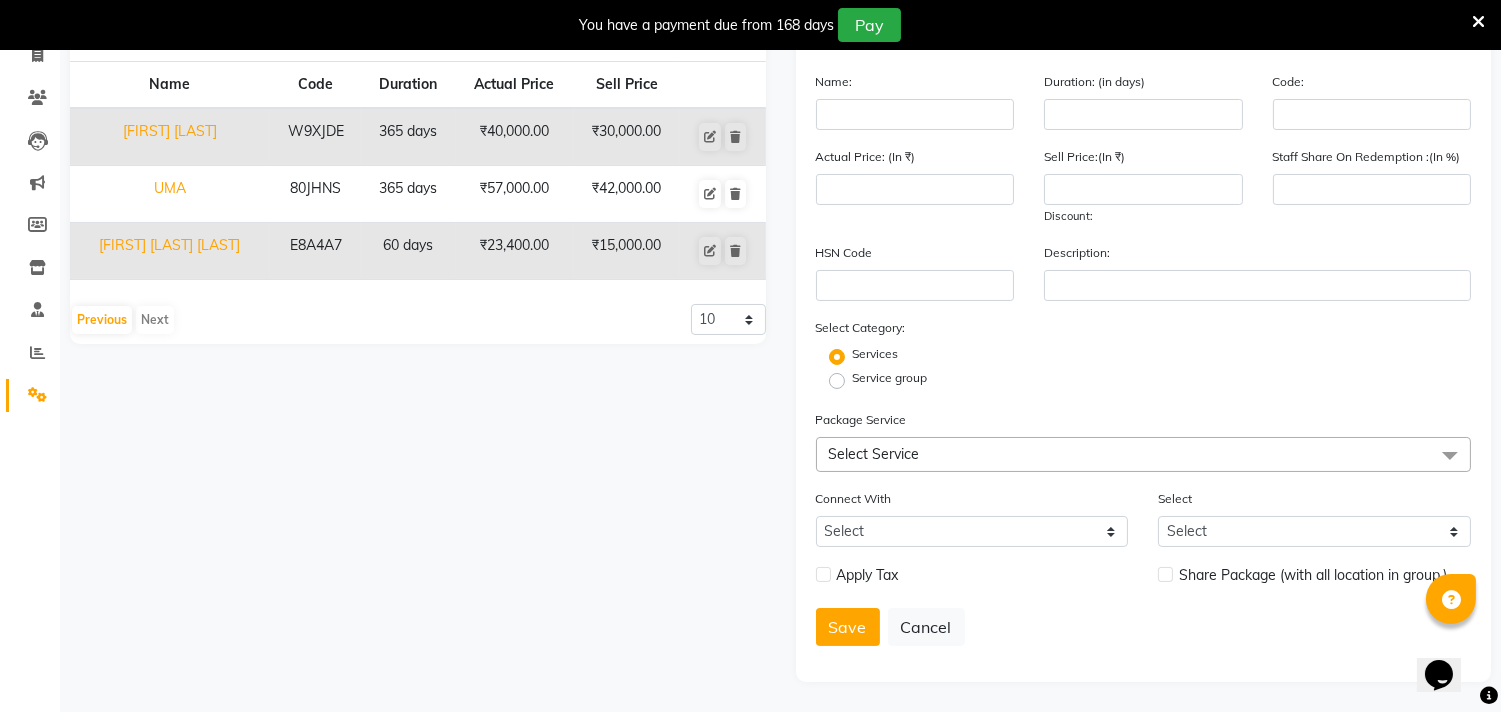 scroll, scrollTop: 184, scrollLeft: 0, axis: vertical 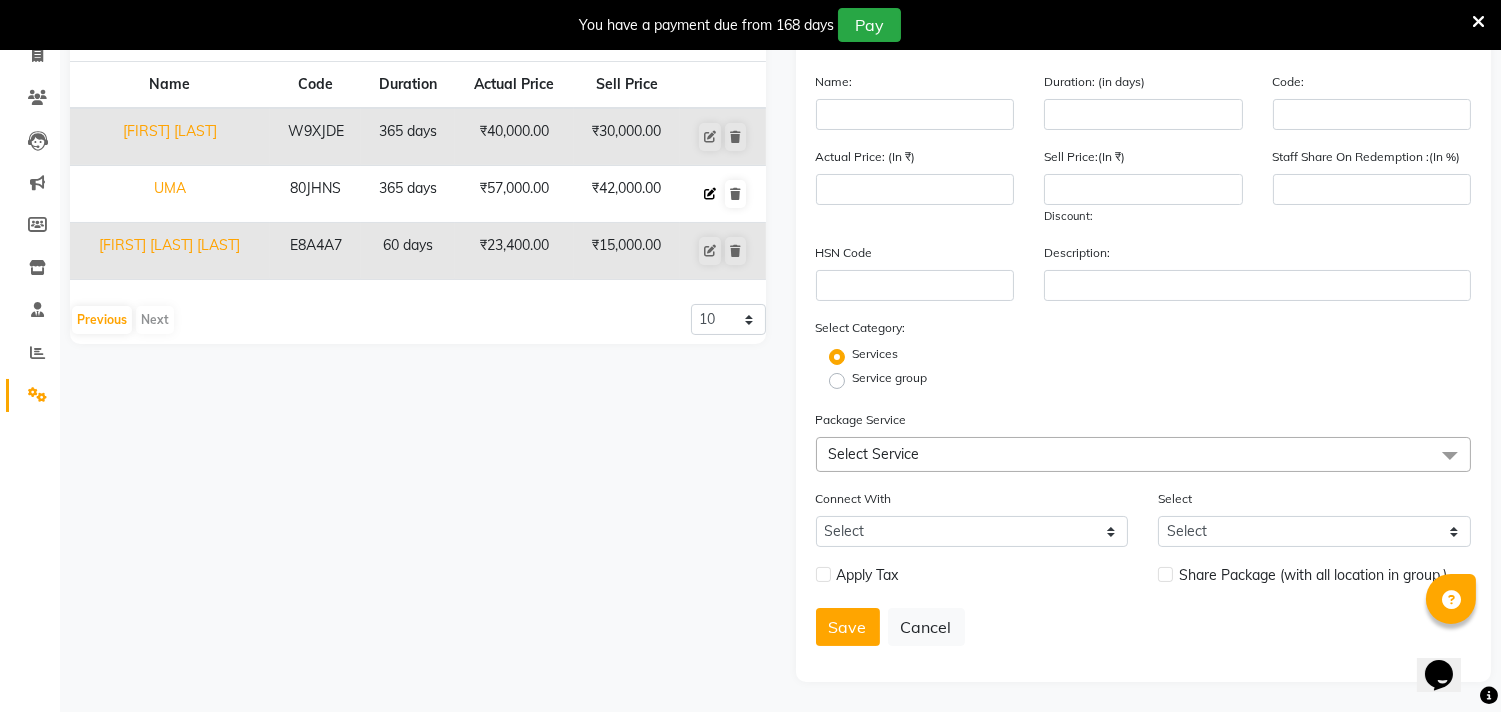 click 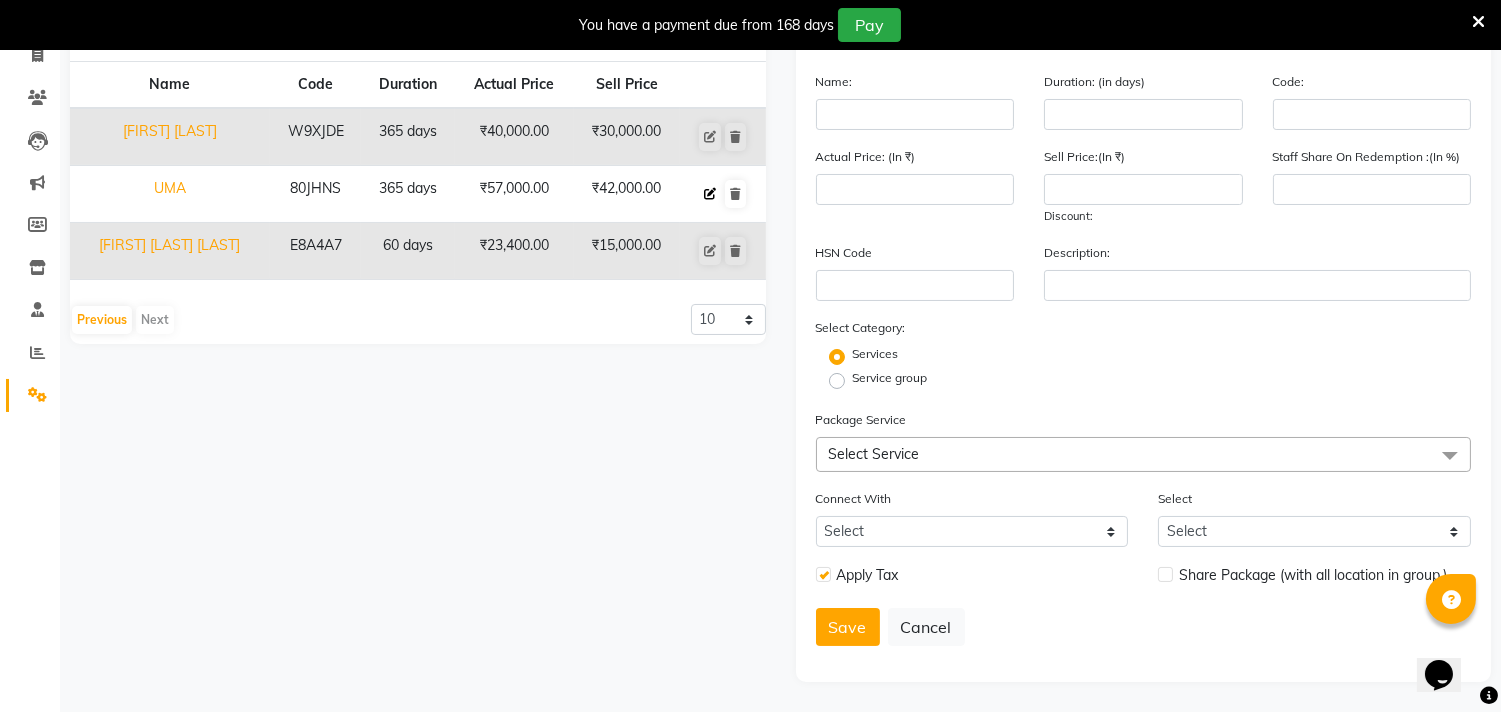 type on "UMA" 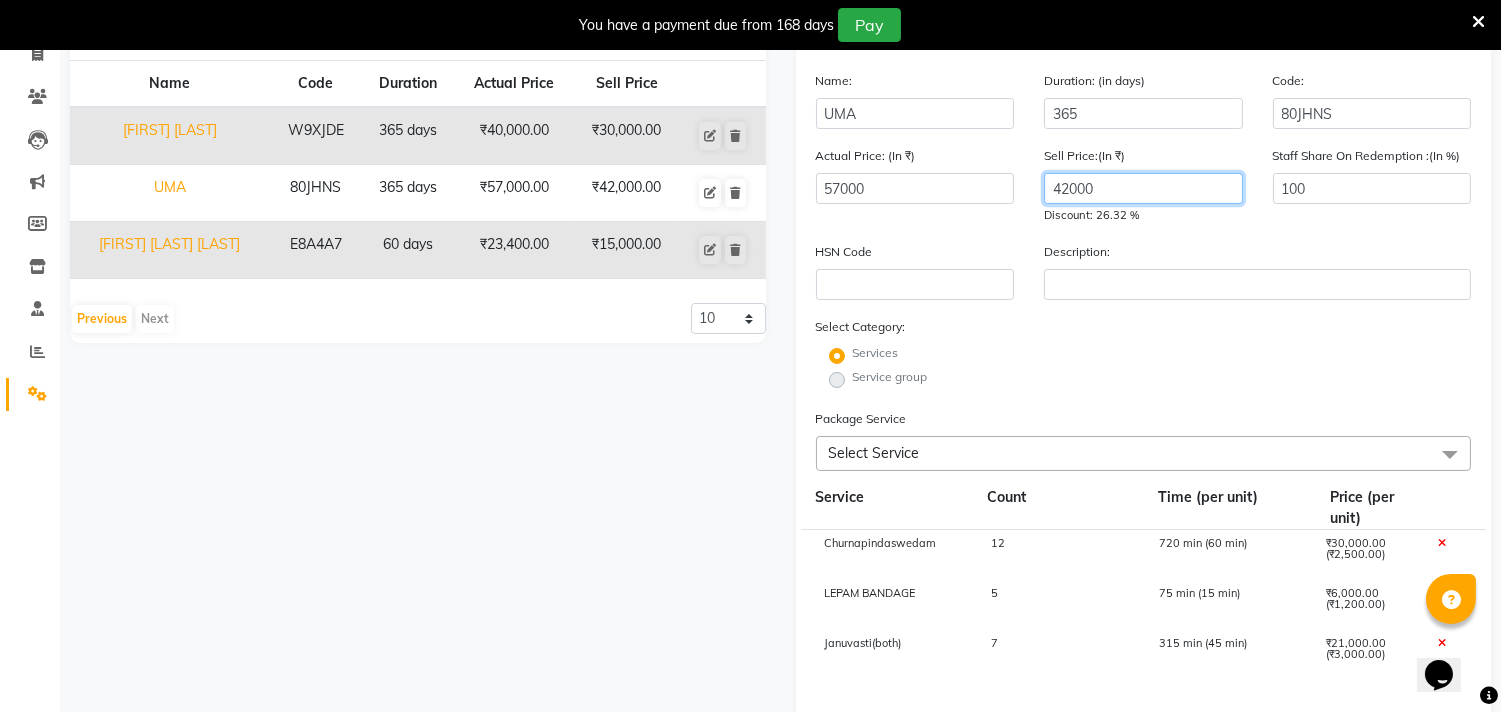 click on "42000" 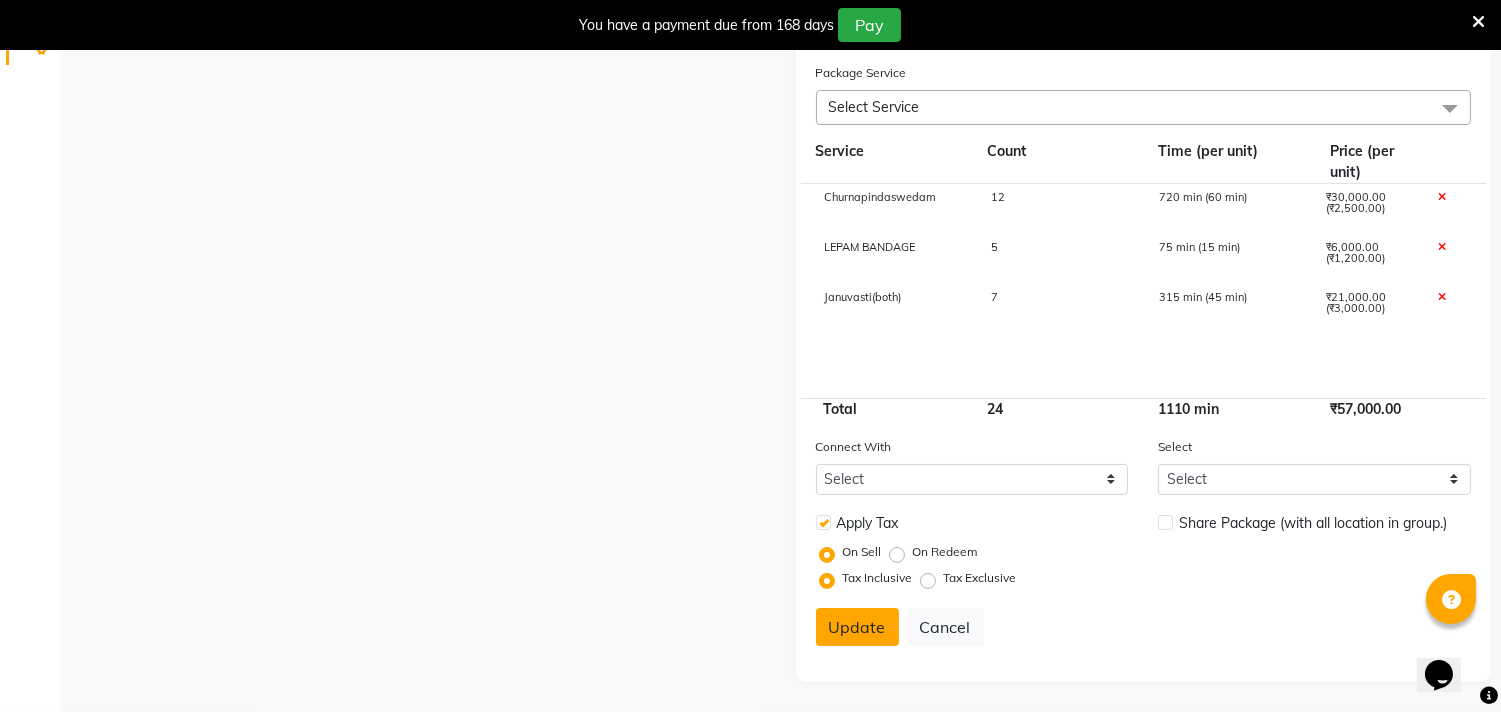 type on "38000" 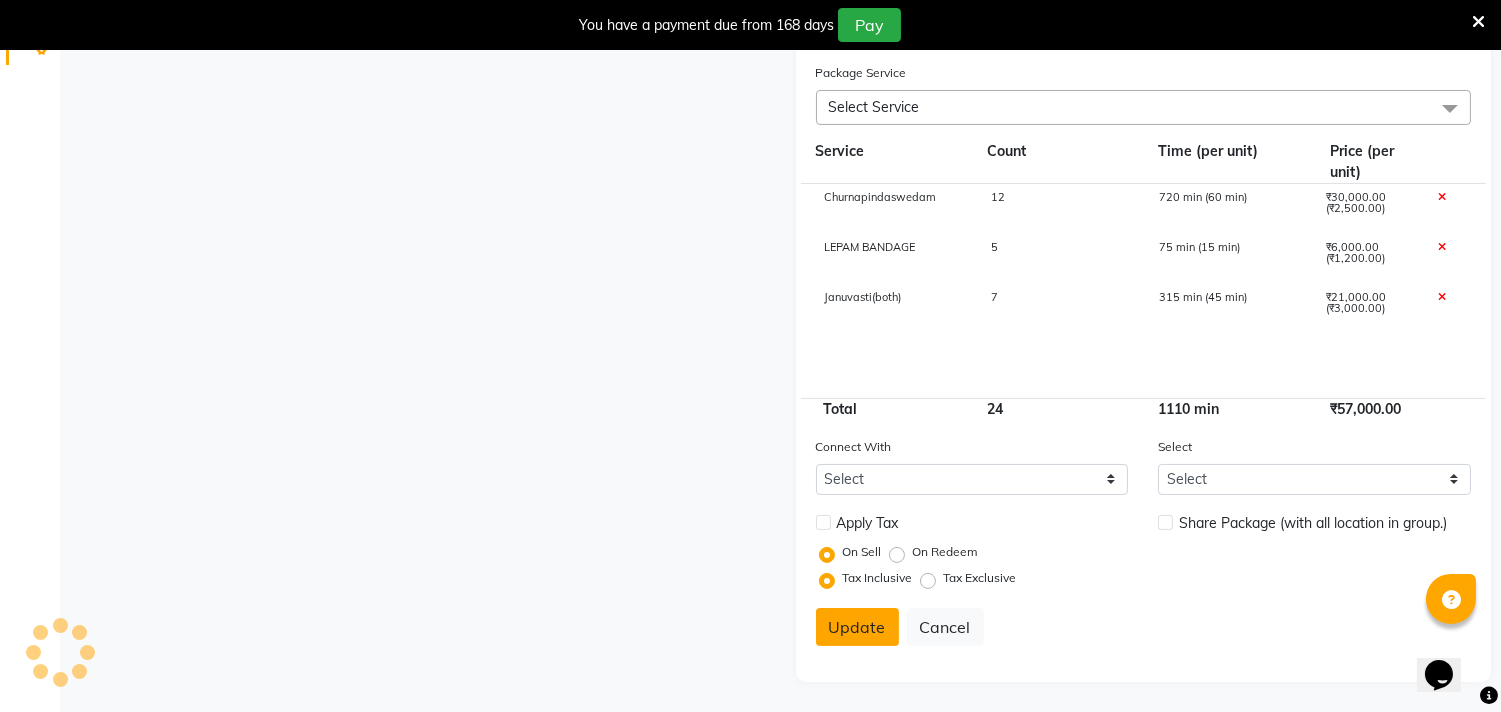type 